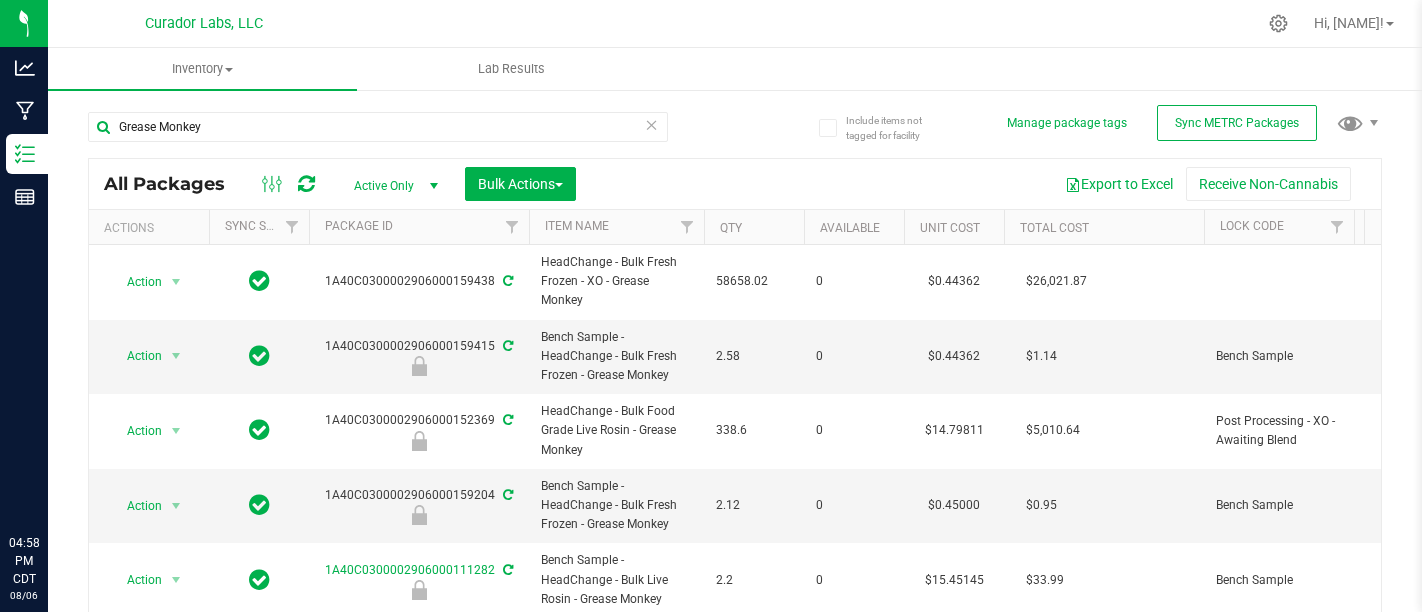 scroll, scrollTop: 0, scrollLeft: 0, axis: both 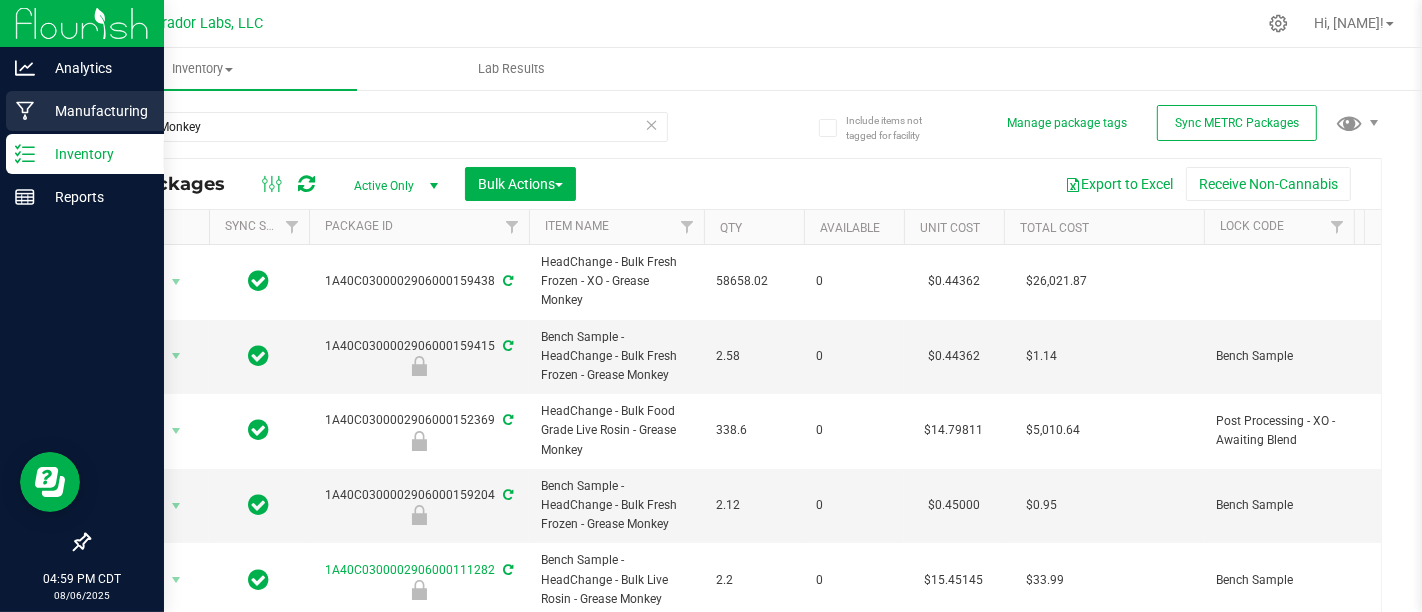 click on "Manufacturing" at bounding box center (95, 111) 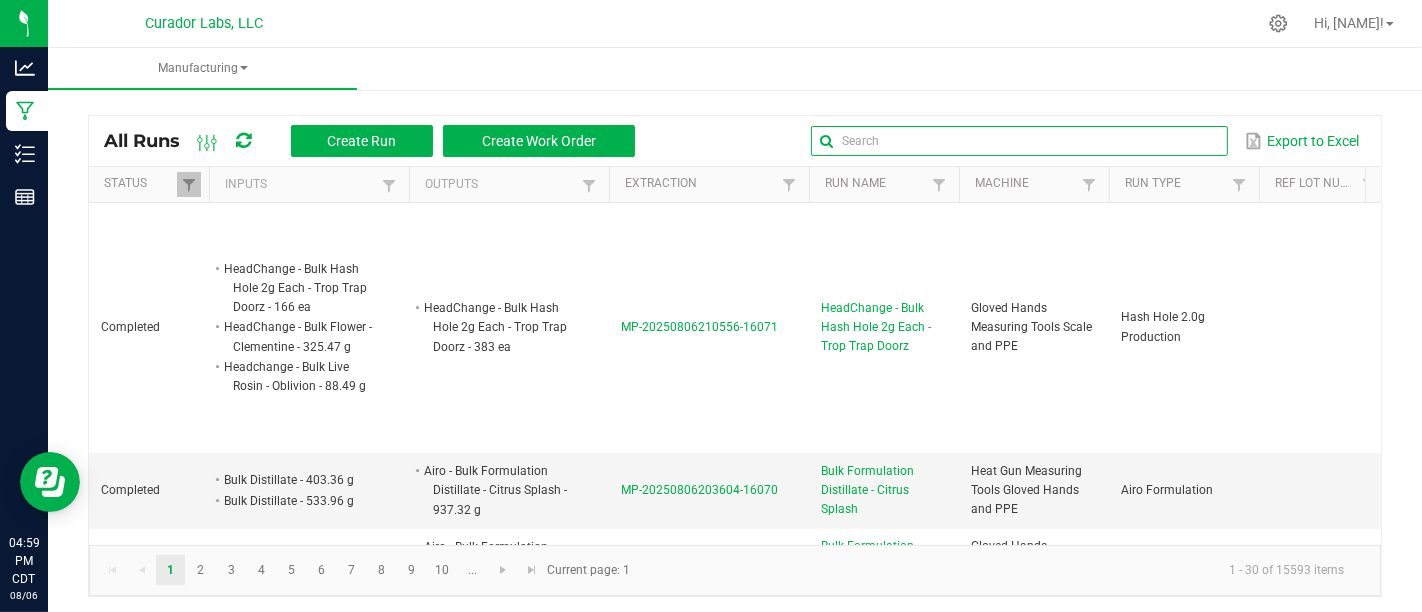 click at bounding box center [1019, 141] 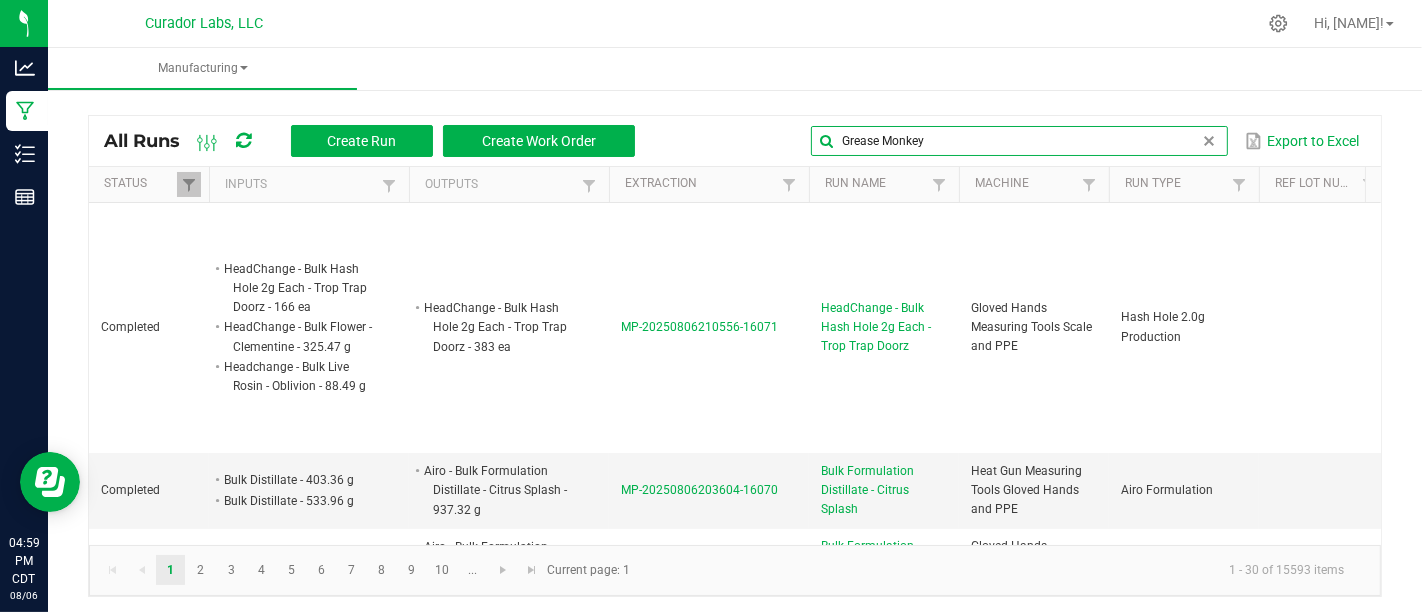 type on "Grease Monkey" 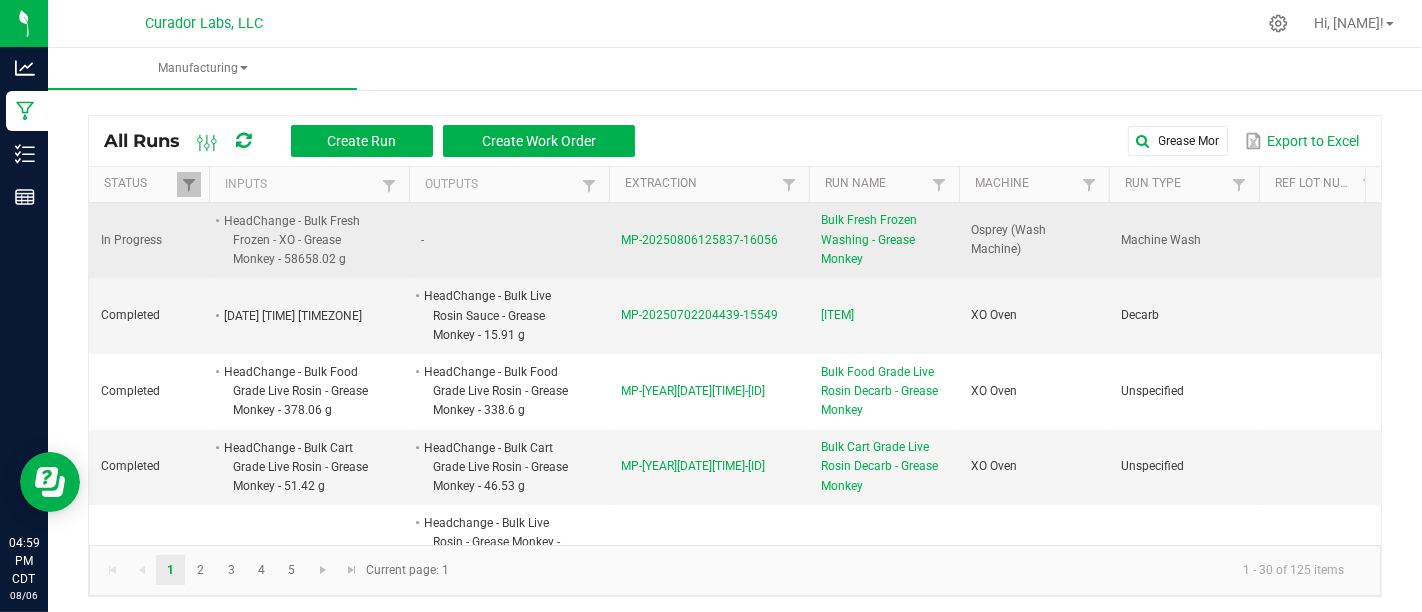 click on "Bulk Fresh Frozen Washing - Grease Monkey" at bounding box center [884, 240] 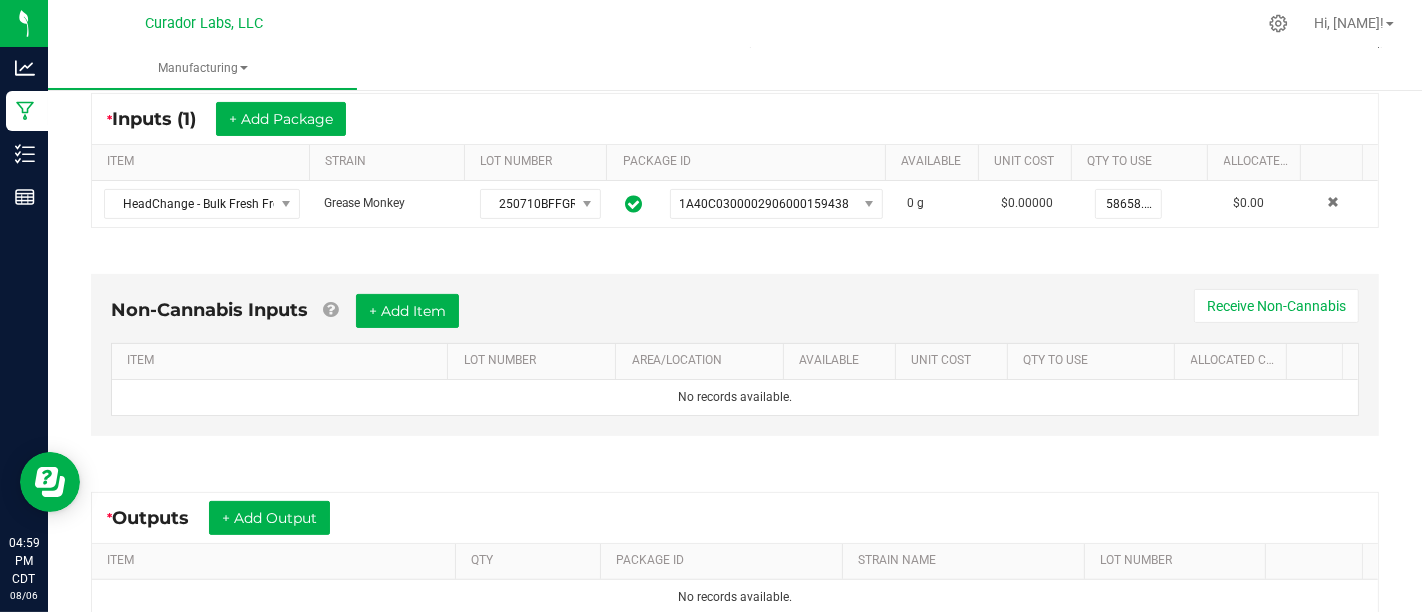 scroll, scrollTop: 375, scrollLeft: 0, axis: vertical 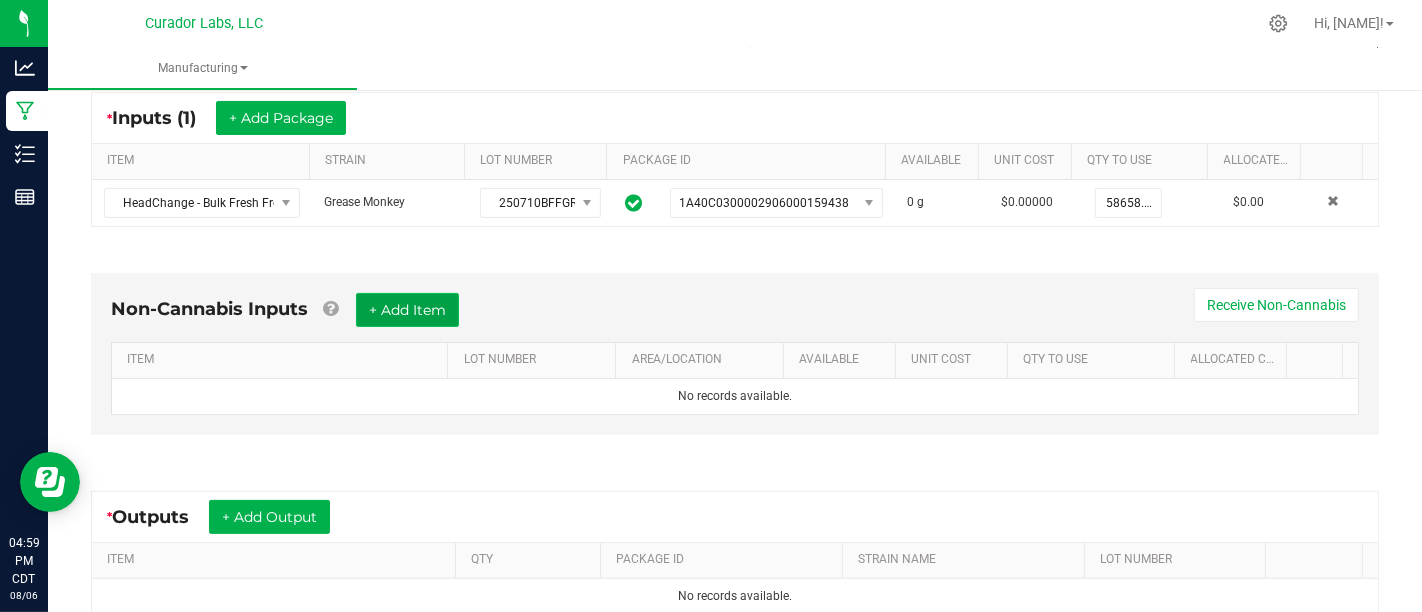 click on "+ Add Item" at bounding box center [407, 310] 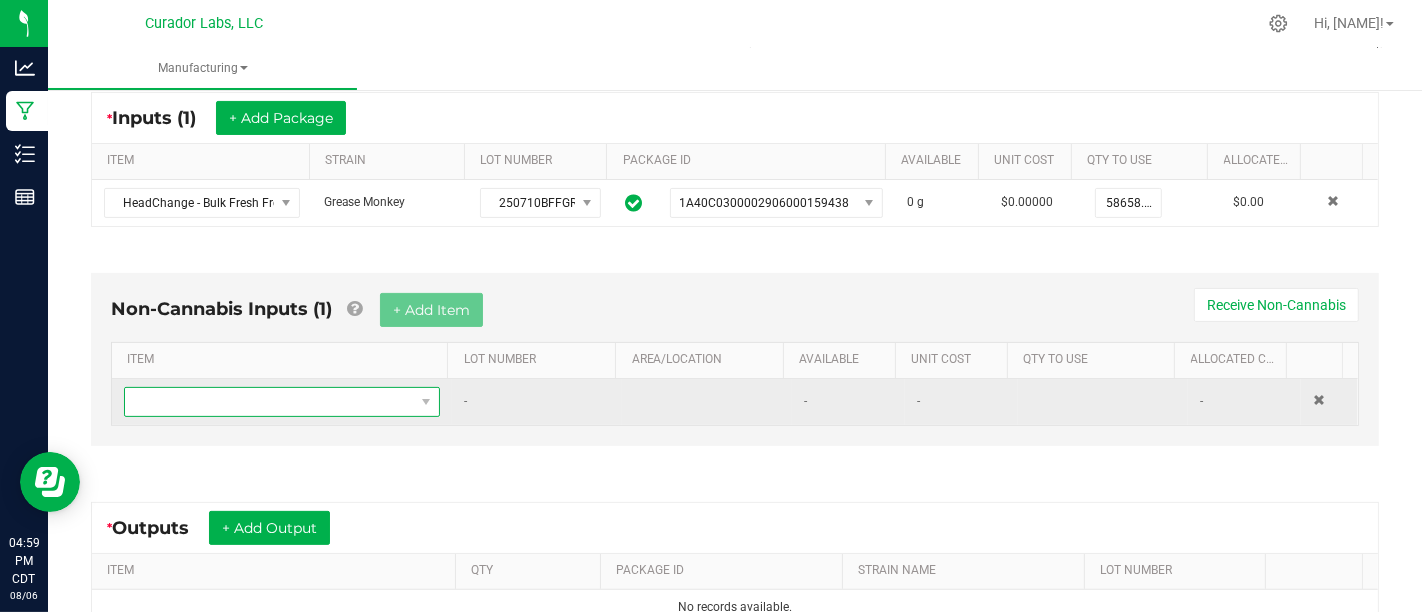 click at bounding box center (269, 402) 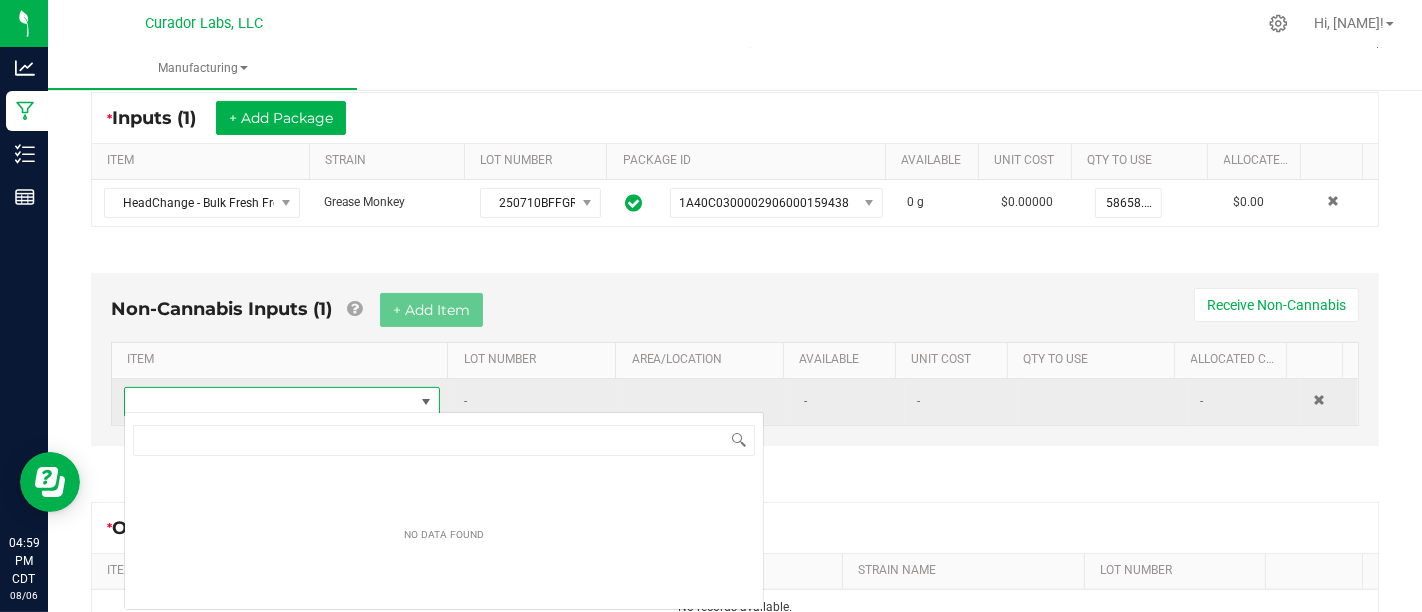 scroll, scrollTop: 99970, scrollLeft: 99693, axis: both 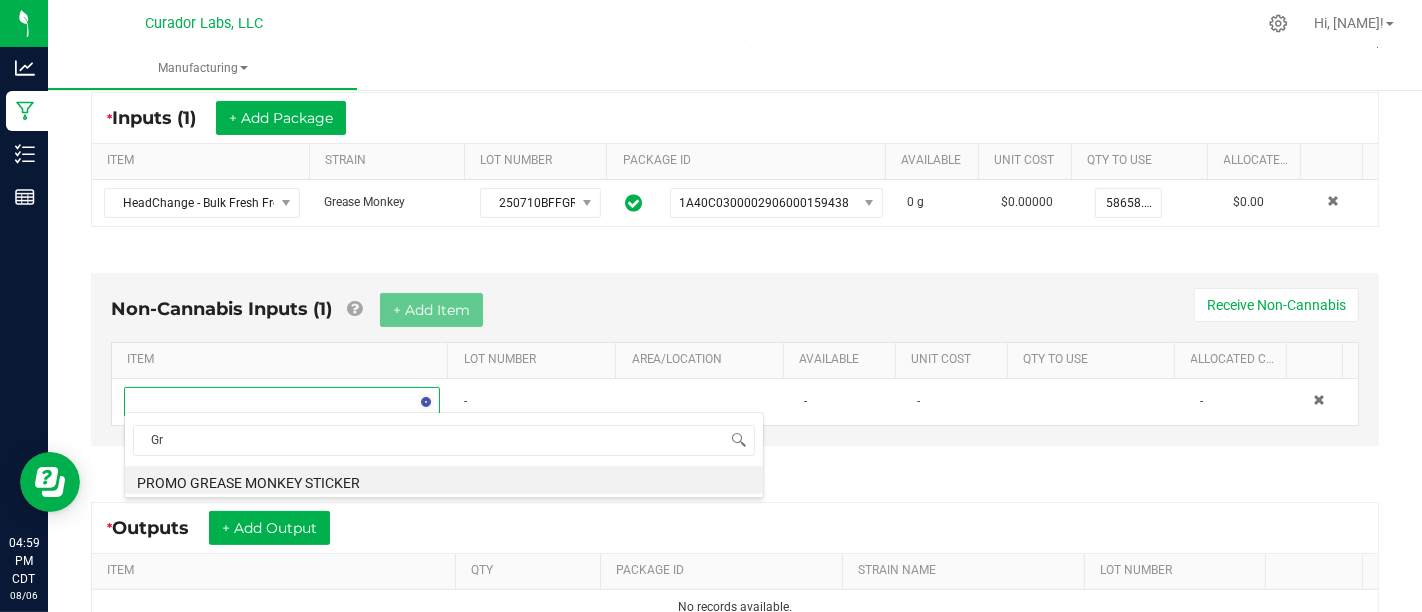type on "G" 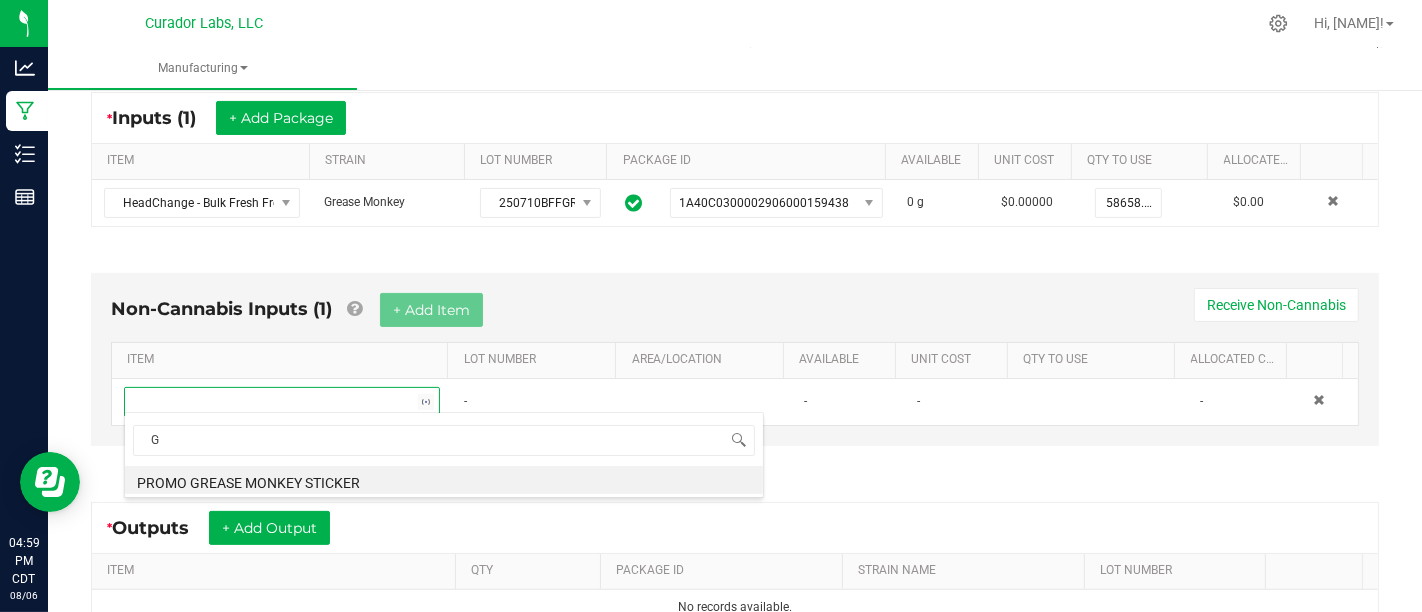 type 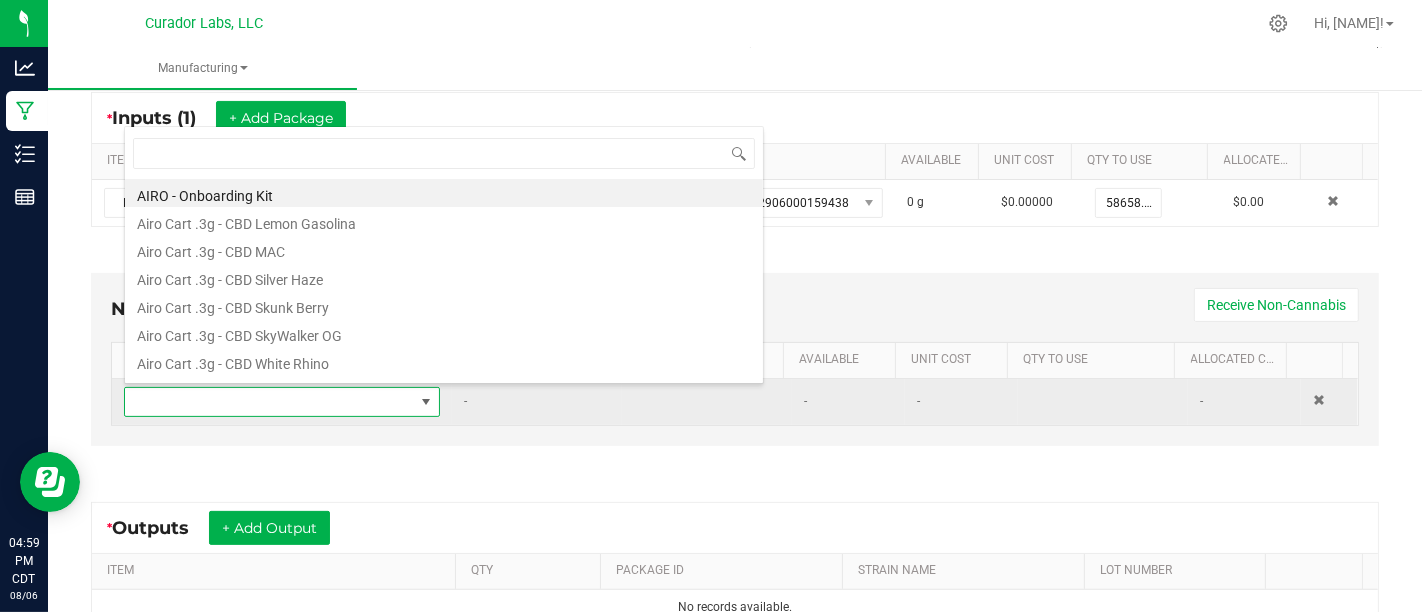 click at bounding box center [1329, 402] 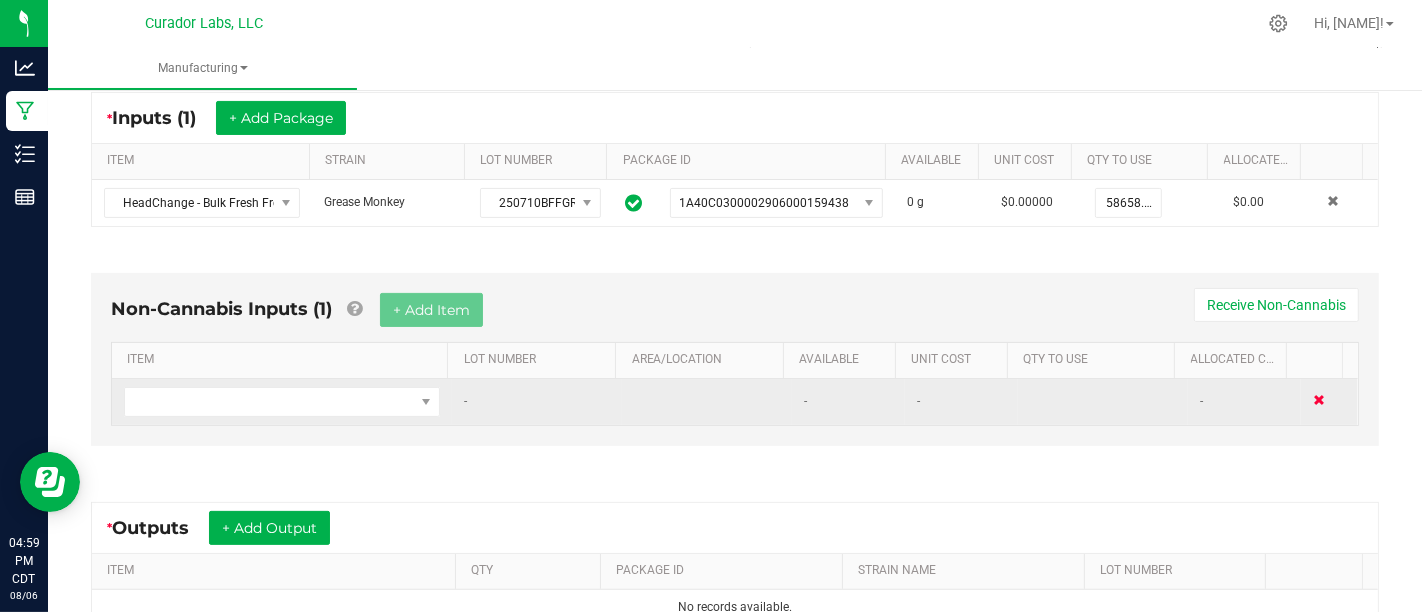 click at bounding box center (1319, 400) 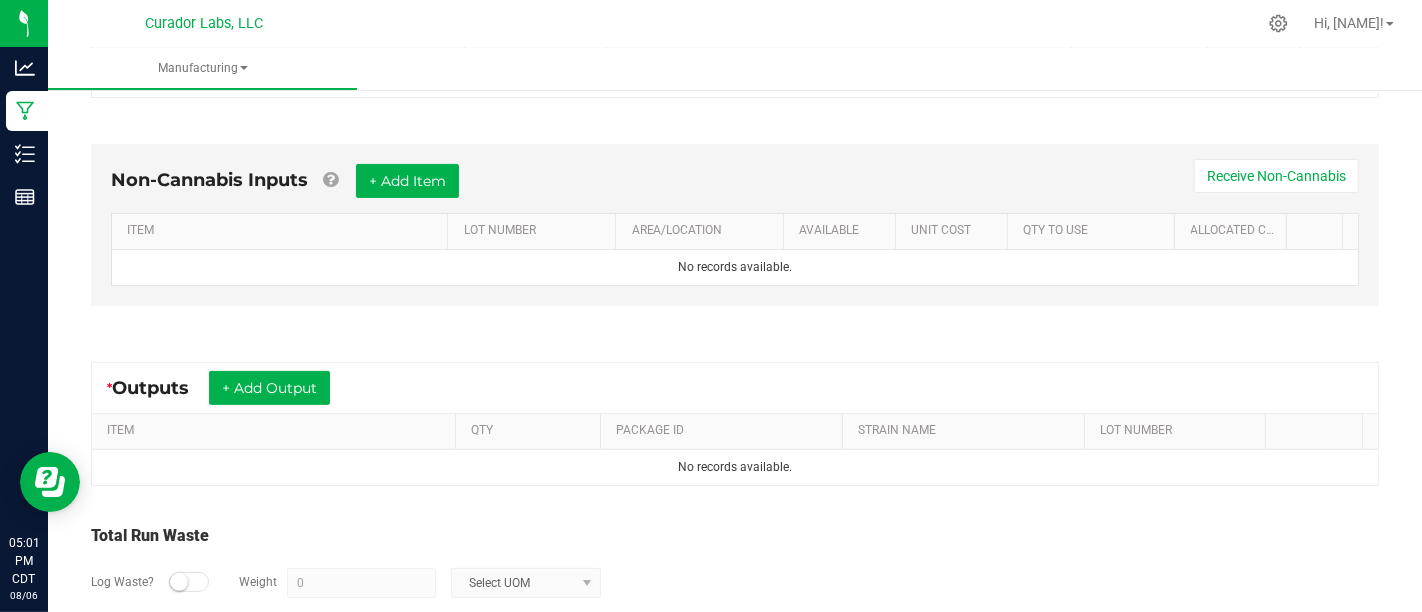 scroll, scrollTop: 505, scrollLeft: 0, axis: vertical 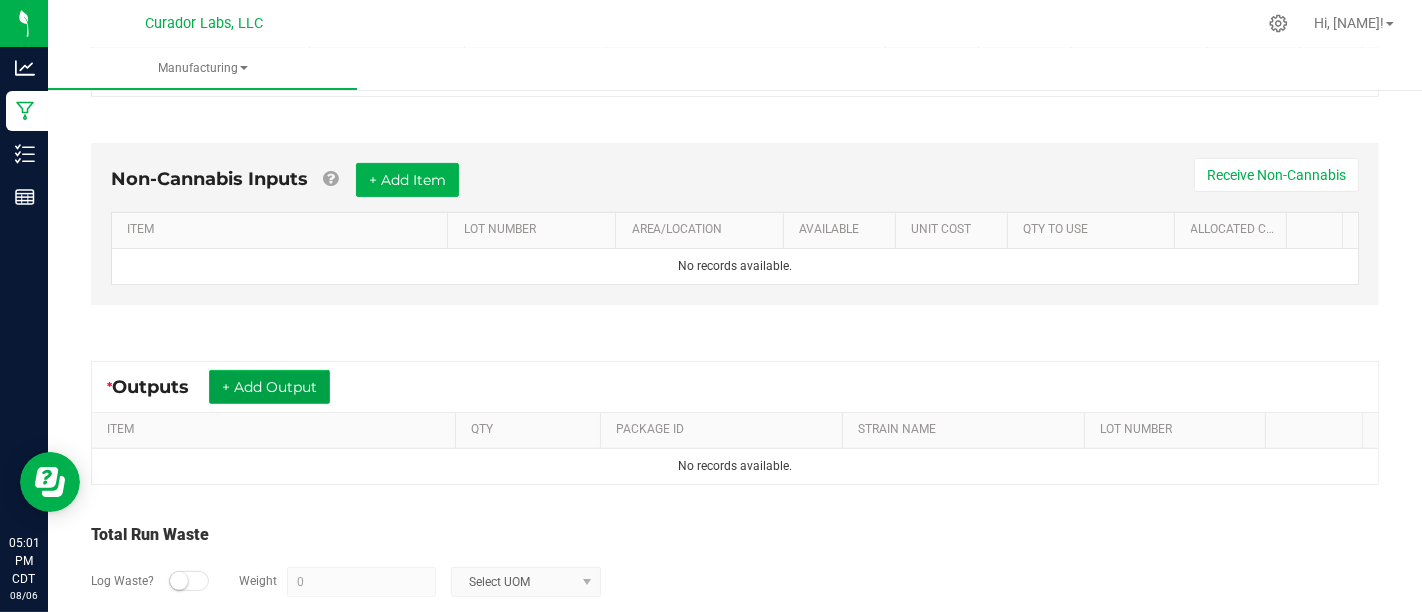 click on "+ Add Output" at bounding box center [269, 387] 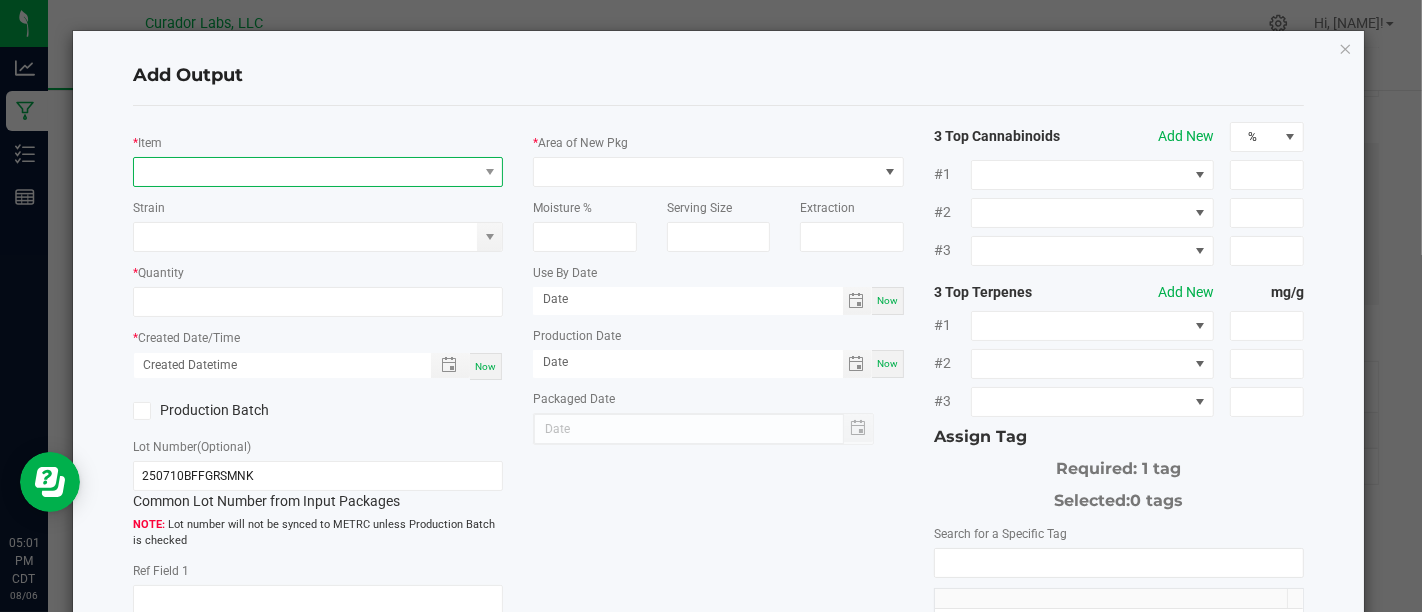 click at bounding box center (305, 172) 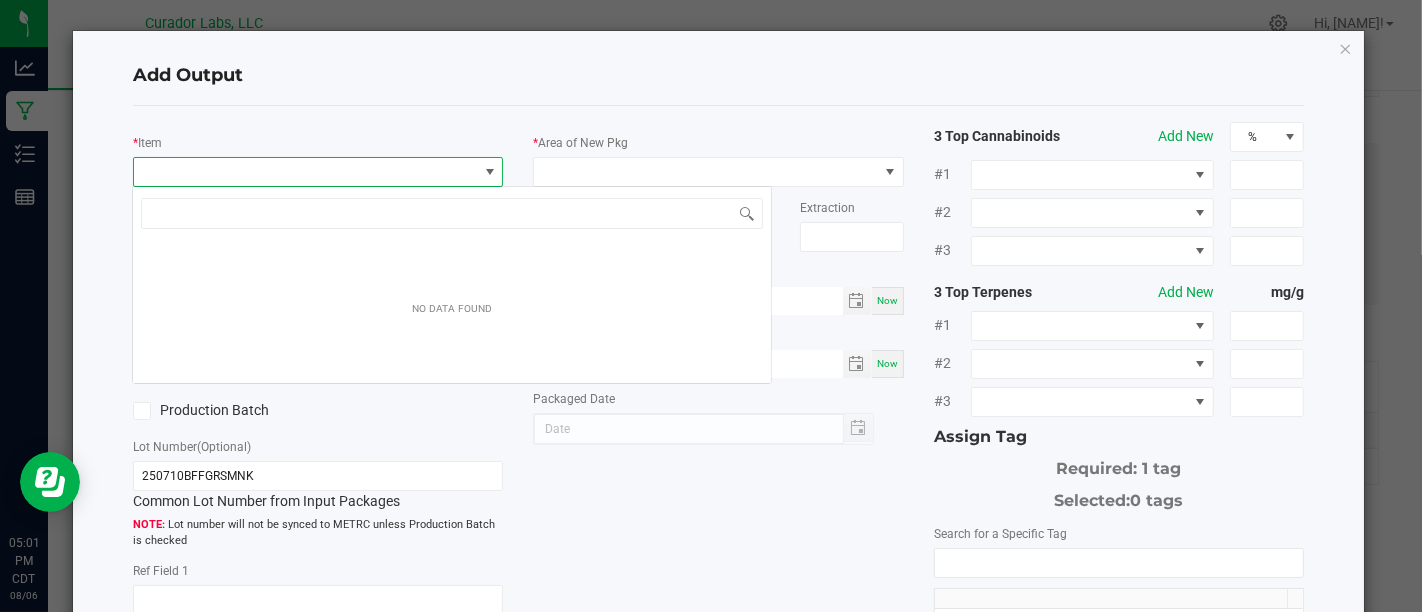 scroll, scrollTop: 99970, scrollLeft: 99634, axis: both 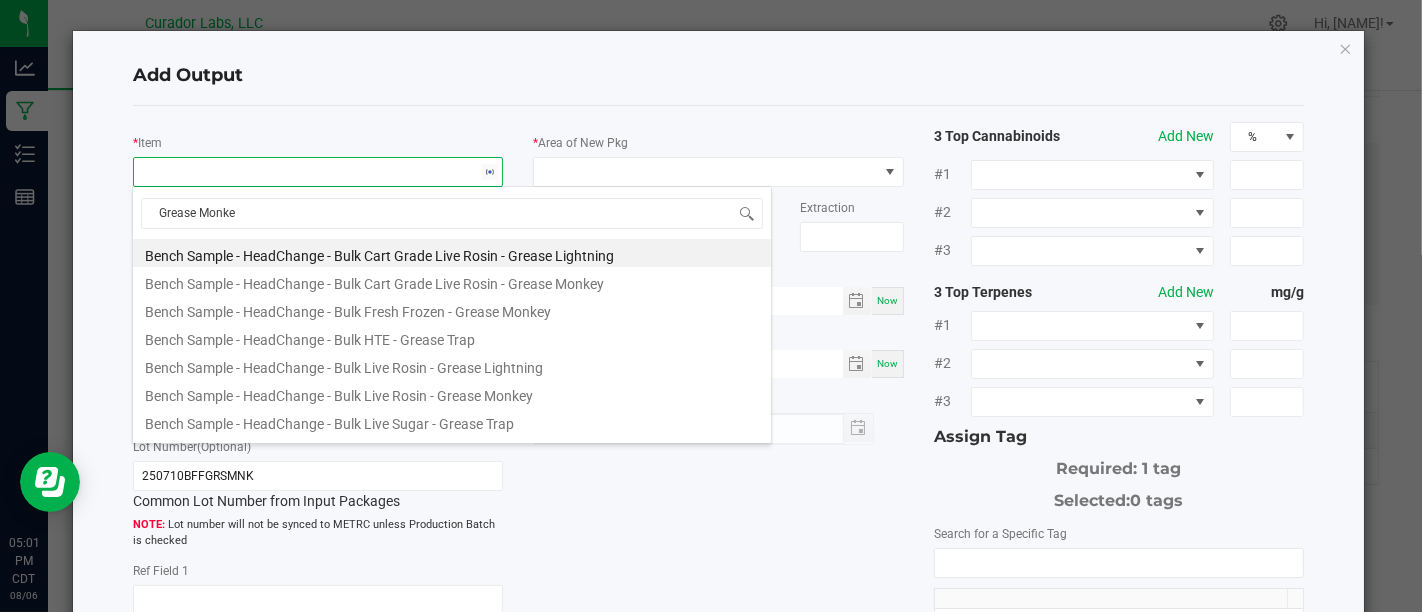 type on "Grease Monkey" 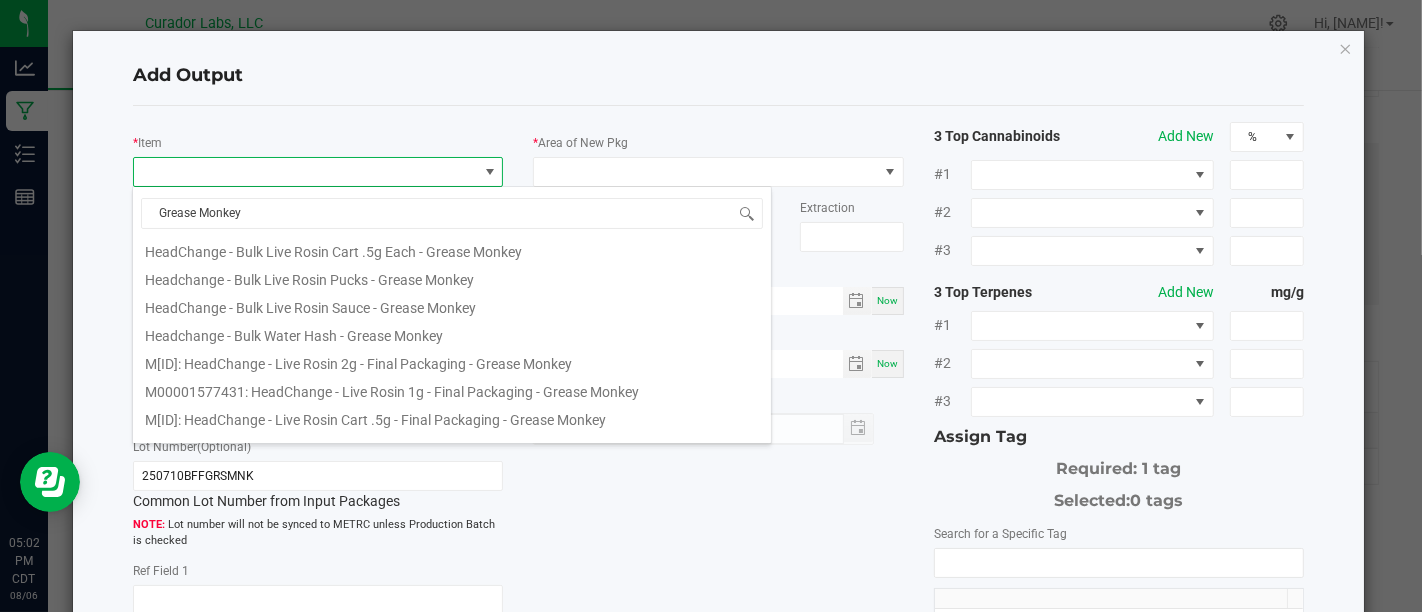 scroll, scrollTop: 373, scrollLeft: 0, axis: vertical 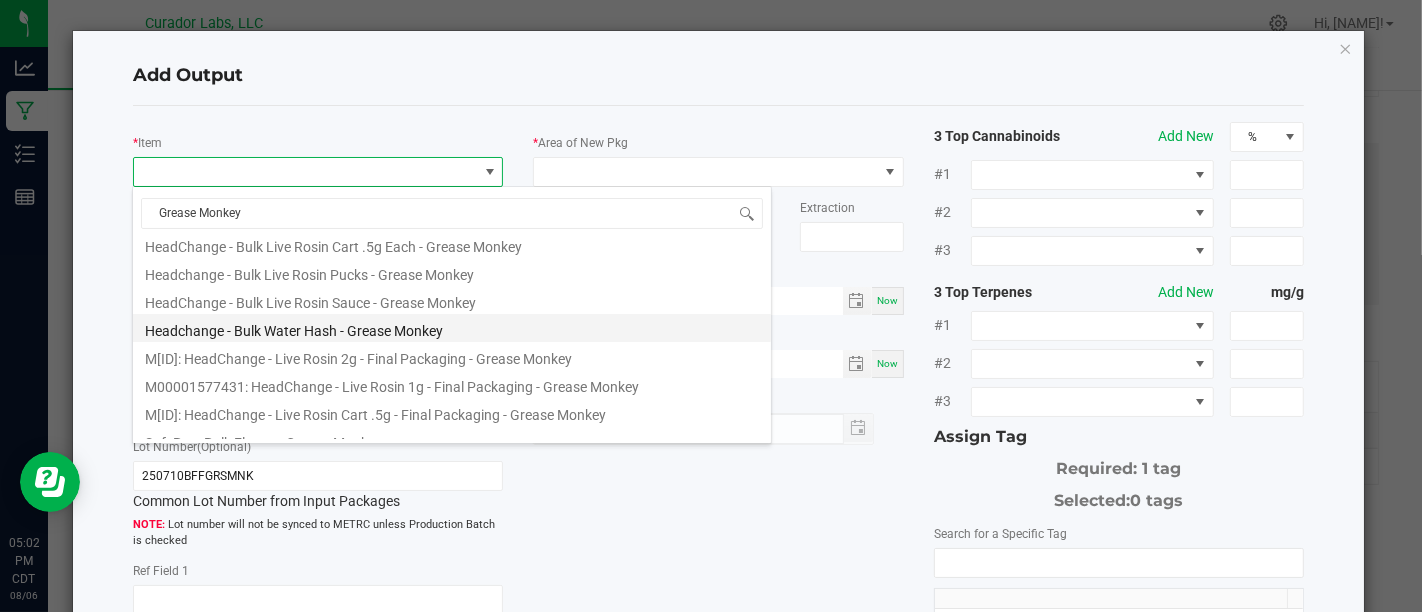 click on "Headchange - Bulk Water Hash - Grease Monkey" at bounding box center (452, 328) 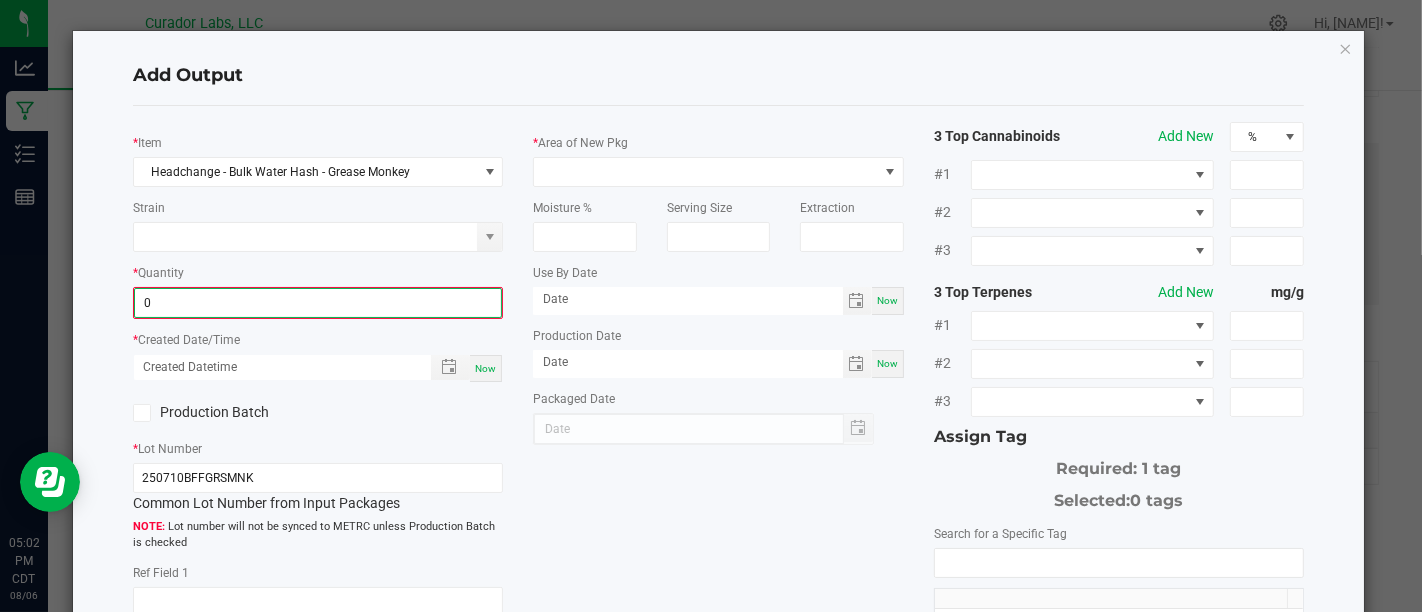 click on "0" at bounding box center [318, 303] 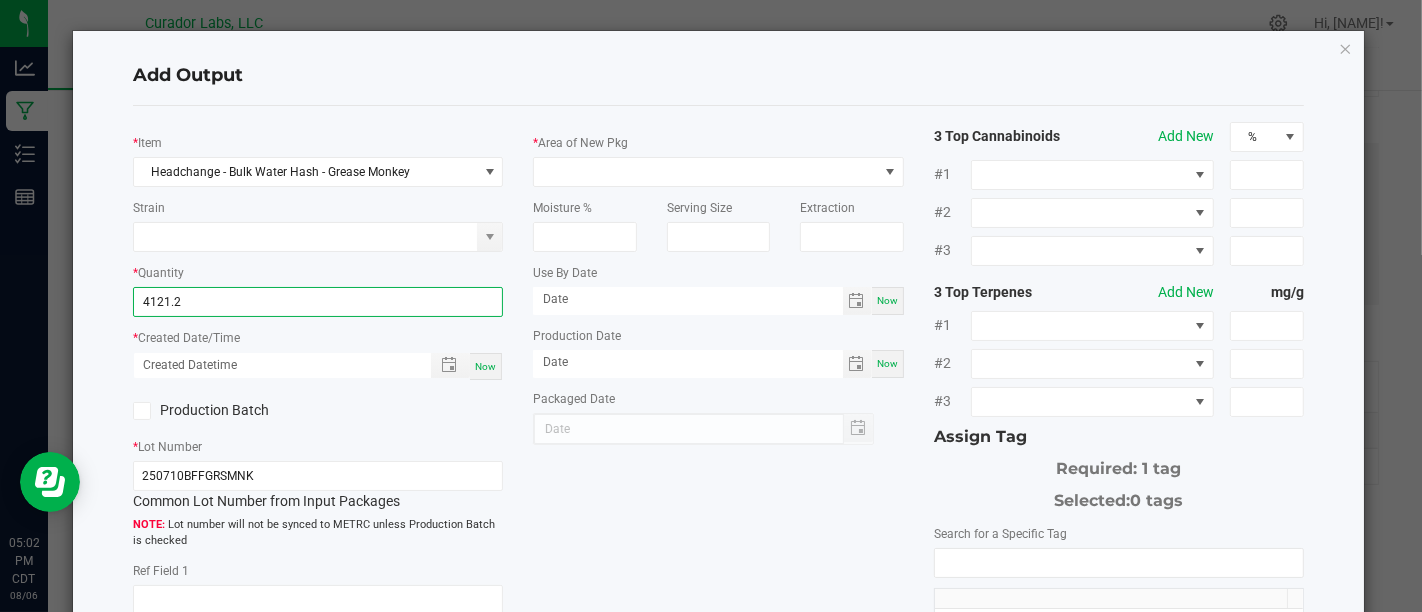 type on "4121.2000 g" 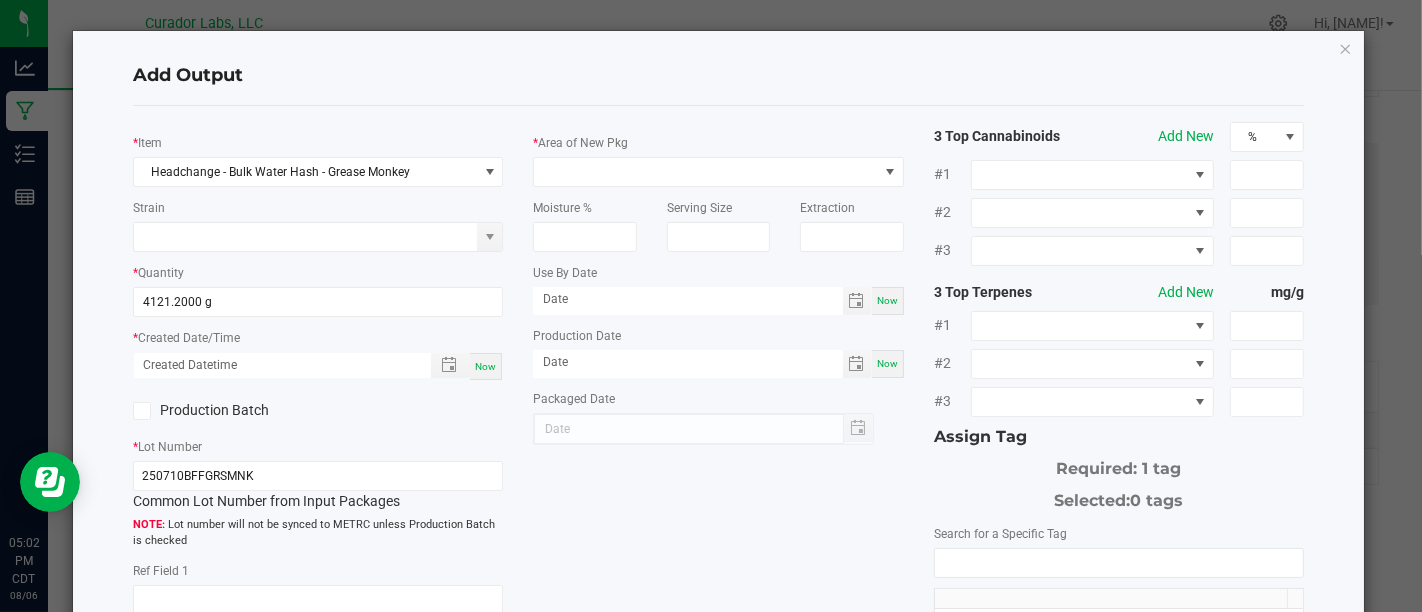 click on "Now" at bounding box center [486, 366] 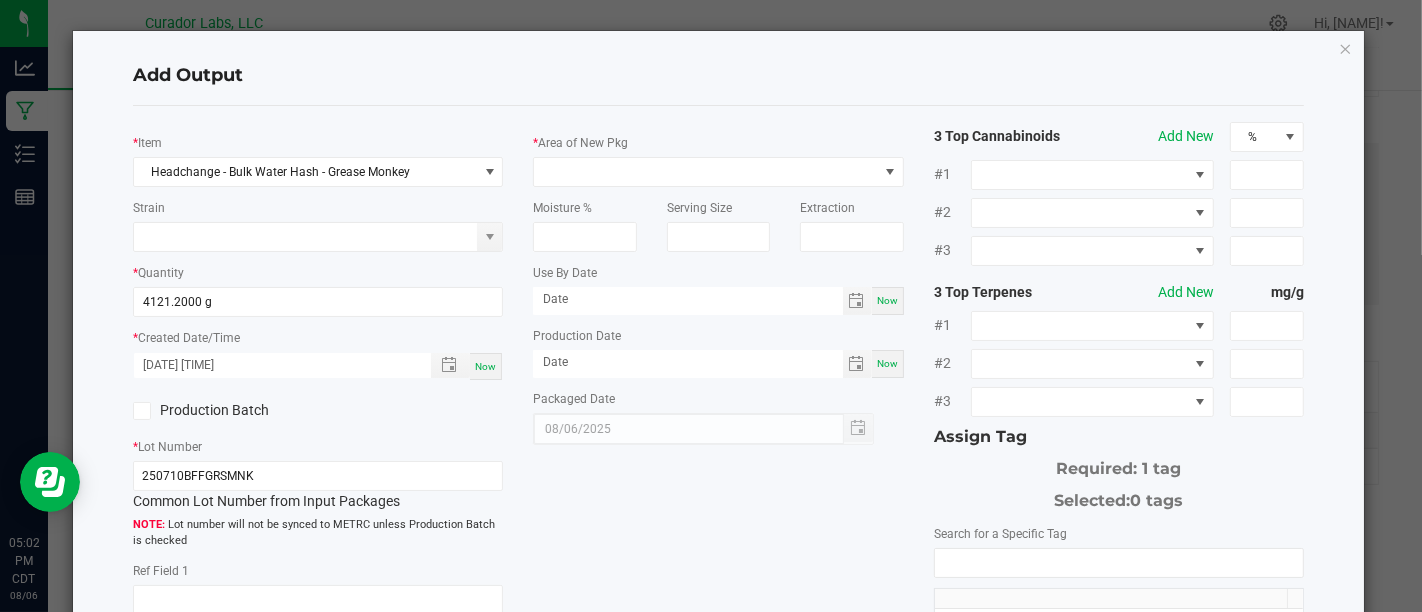 click on "Production Batch" 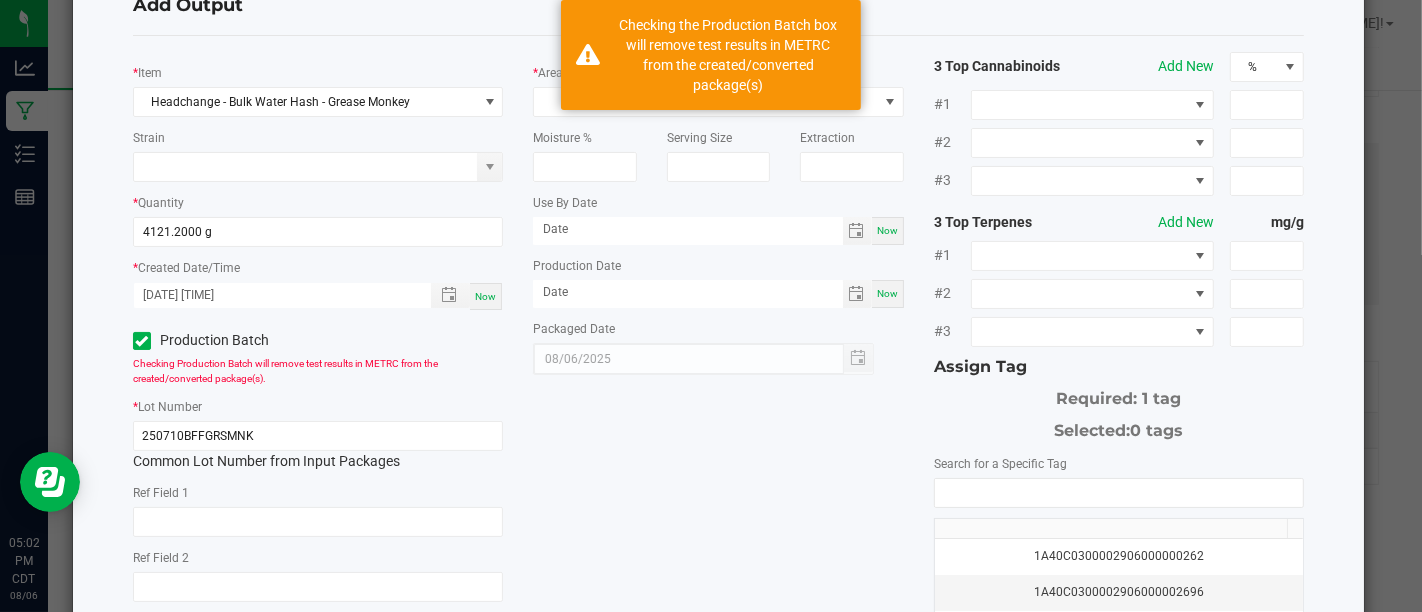 scroll, scrollTop: 0, scrollLeft: 0, axis: both 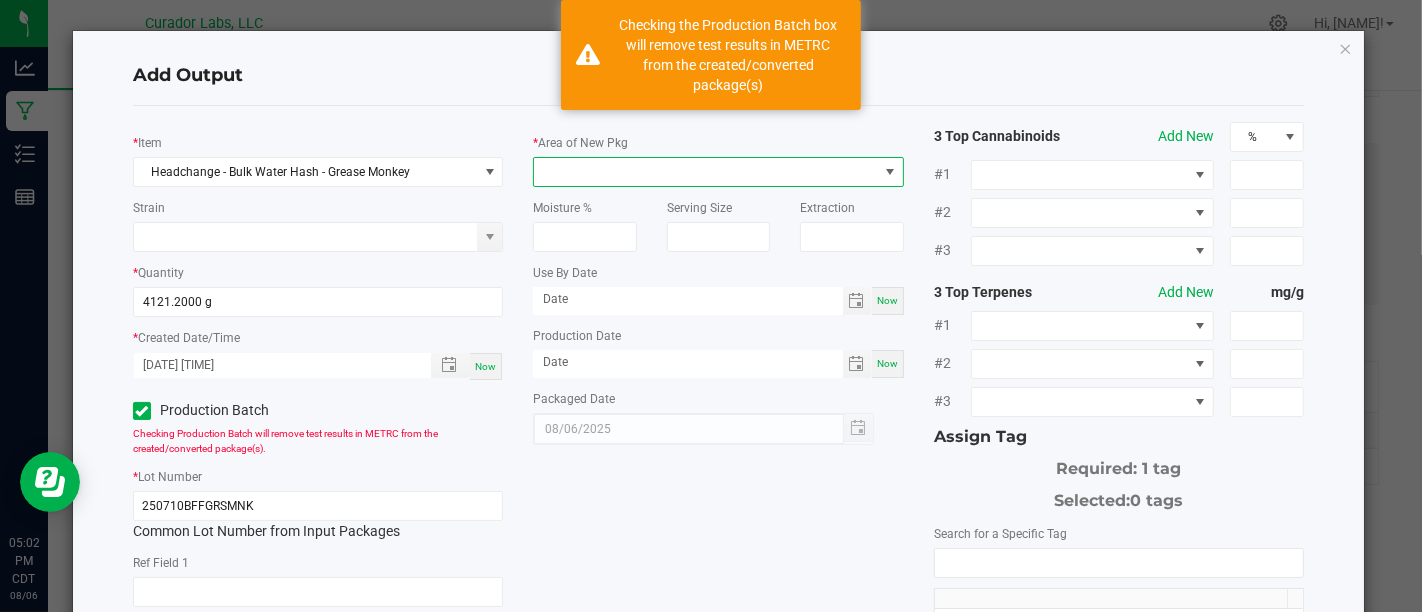 click at bounding box center (705, 172) 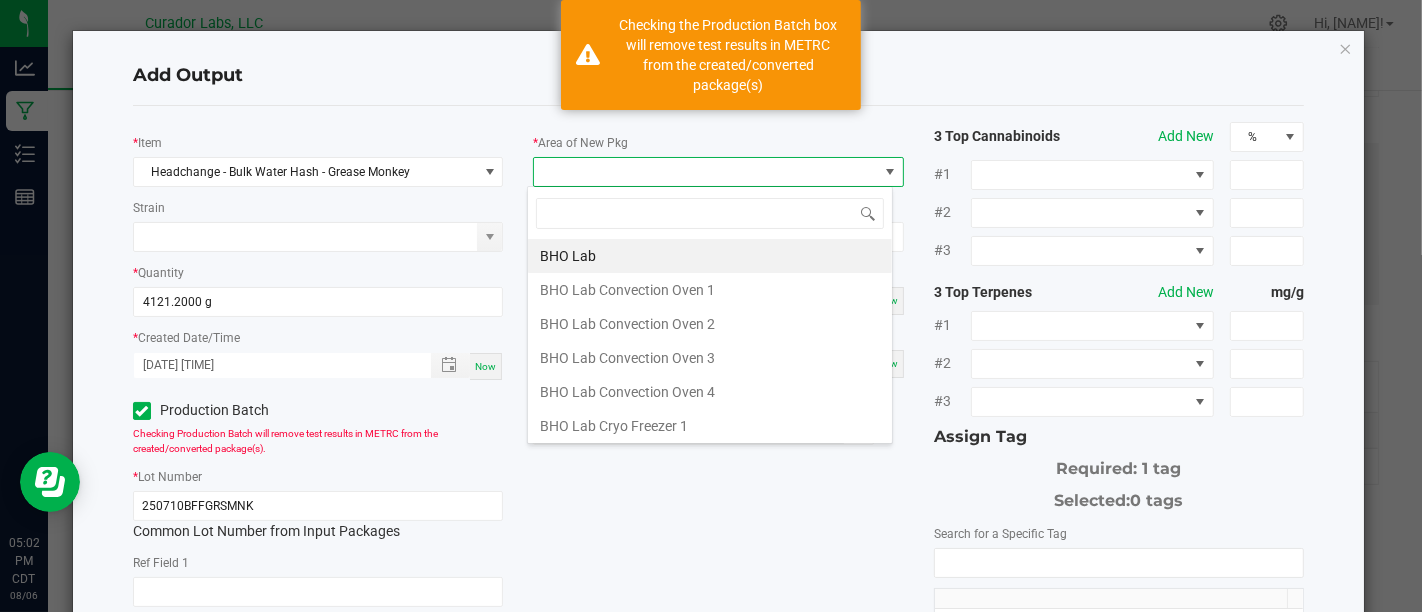 scroll, scrollTop: 99970, scrollLeft: 99634, axis: both 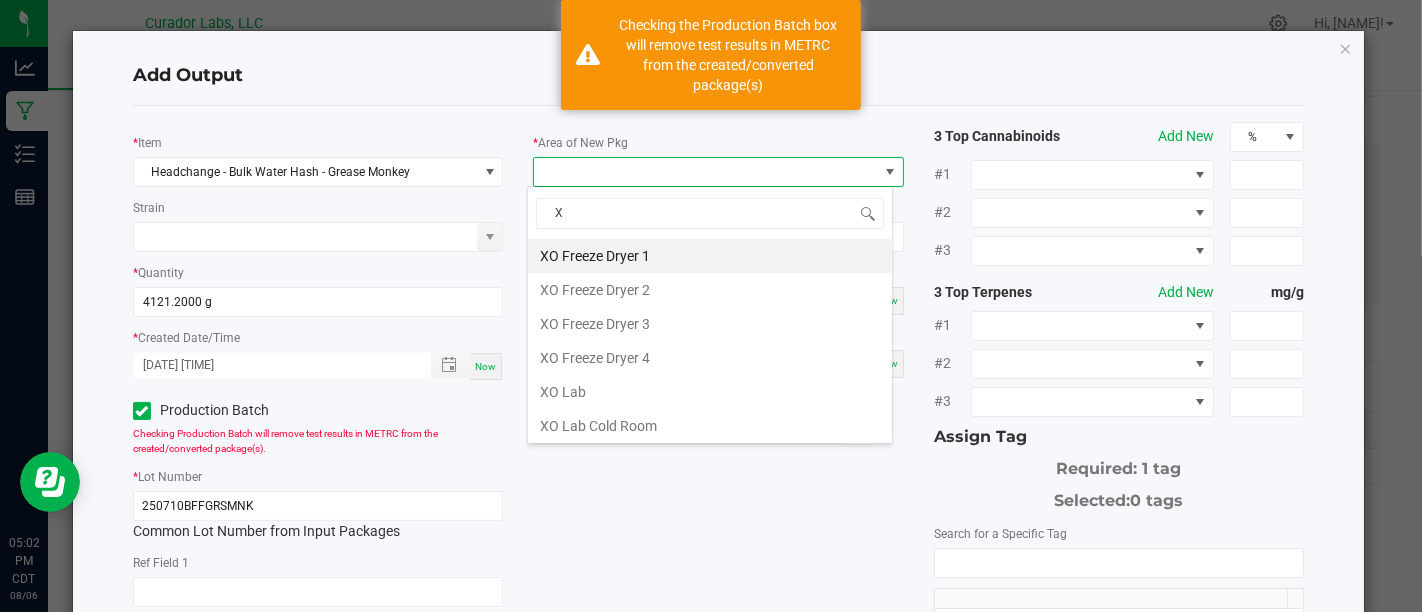 type on "Xo" 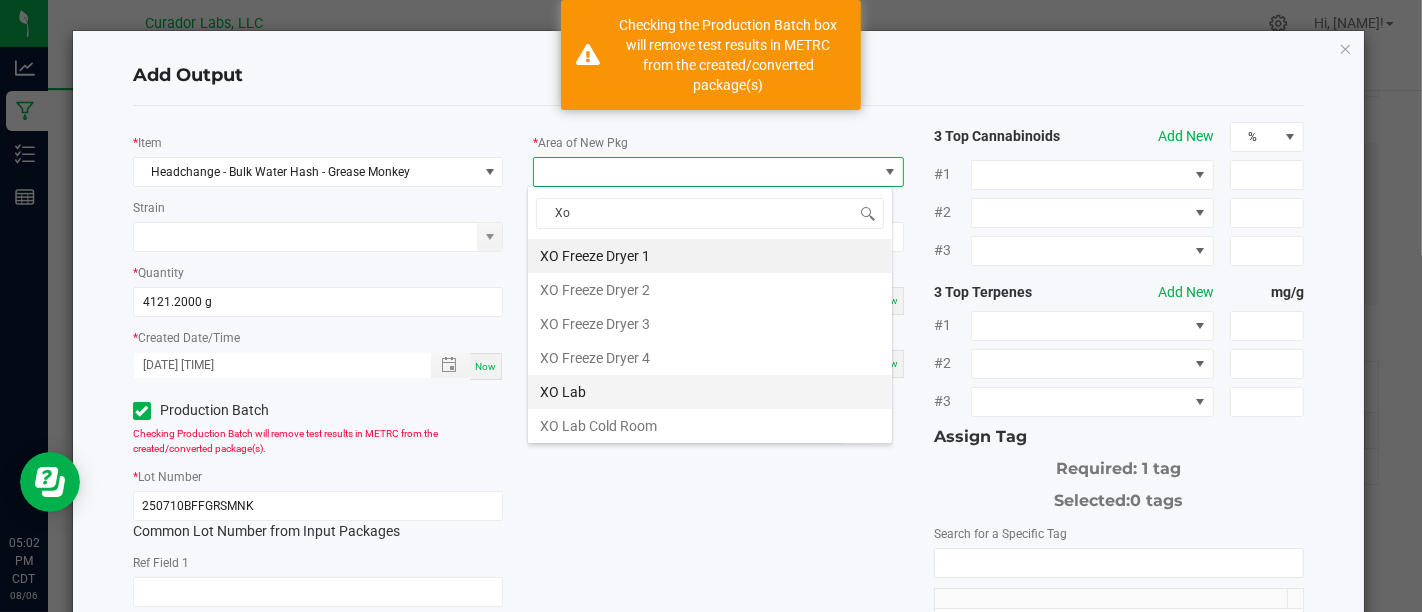 click on "XO Lab" at bounding box center [710, 392] 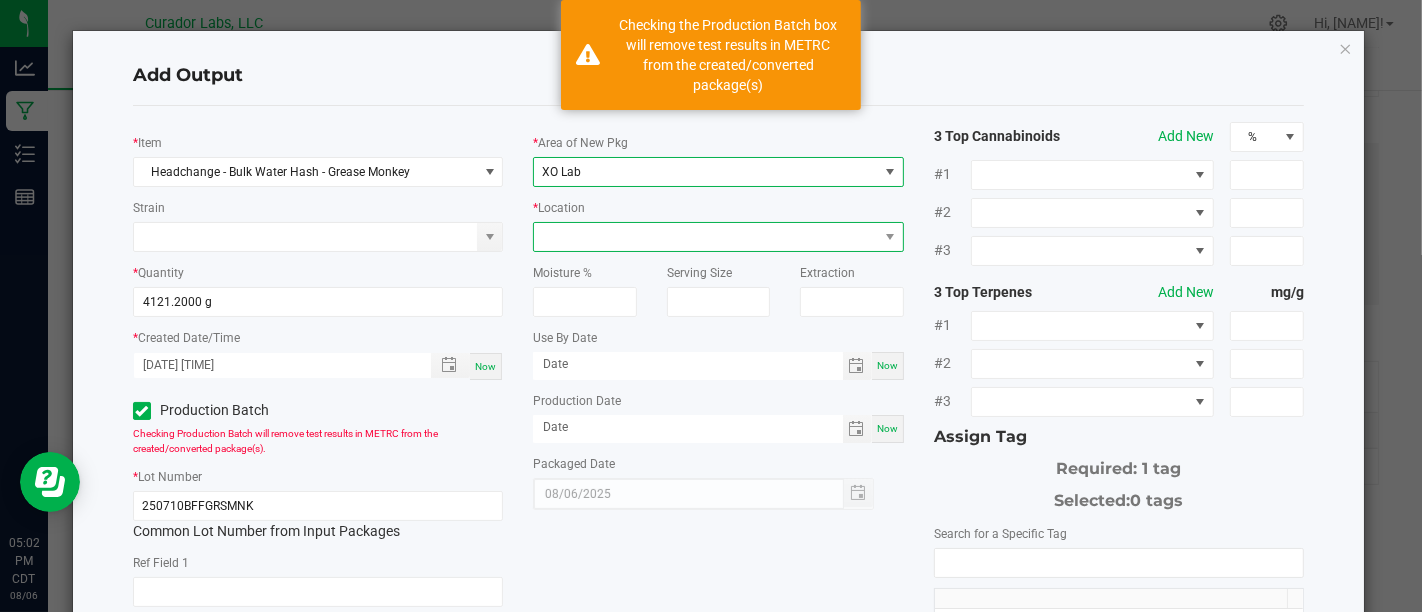 click at bounding box center [705, 237] 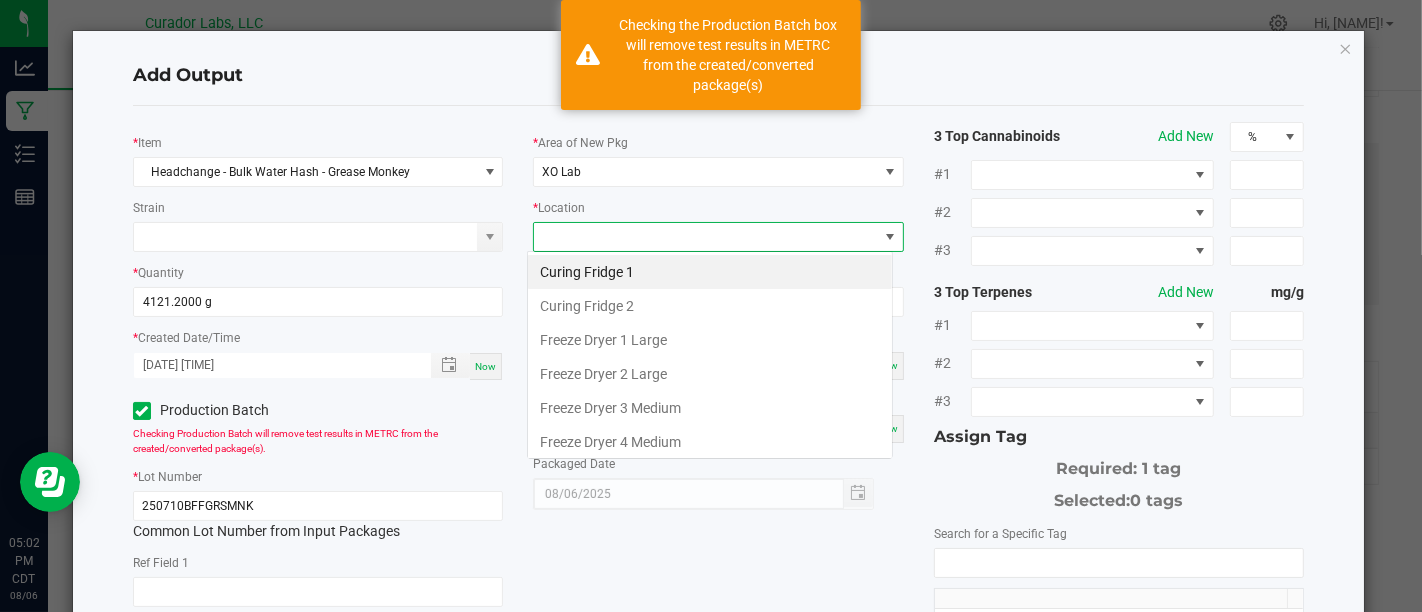 scroll, scrollTop: 99970, scrollLeft: 99634, axis: both 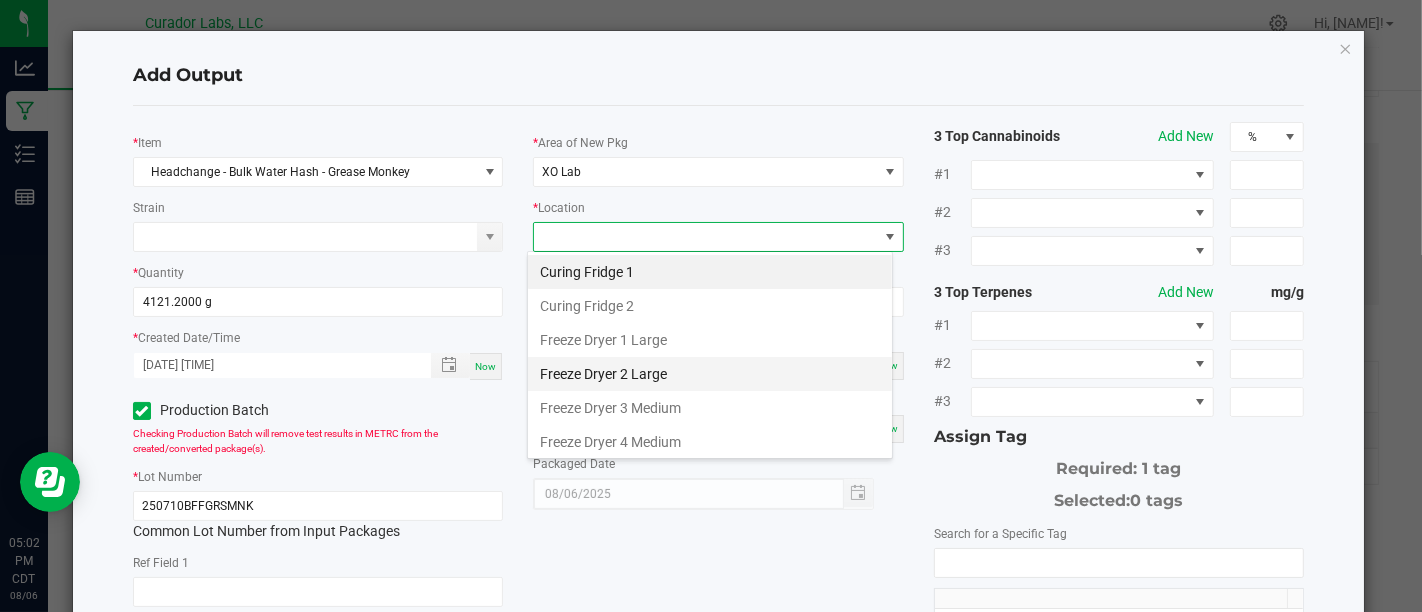 click on "Freeze Dryer 2 Large" at bounding box center [710, 374] 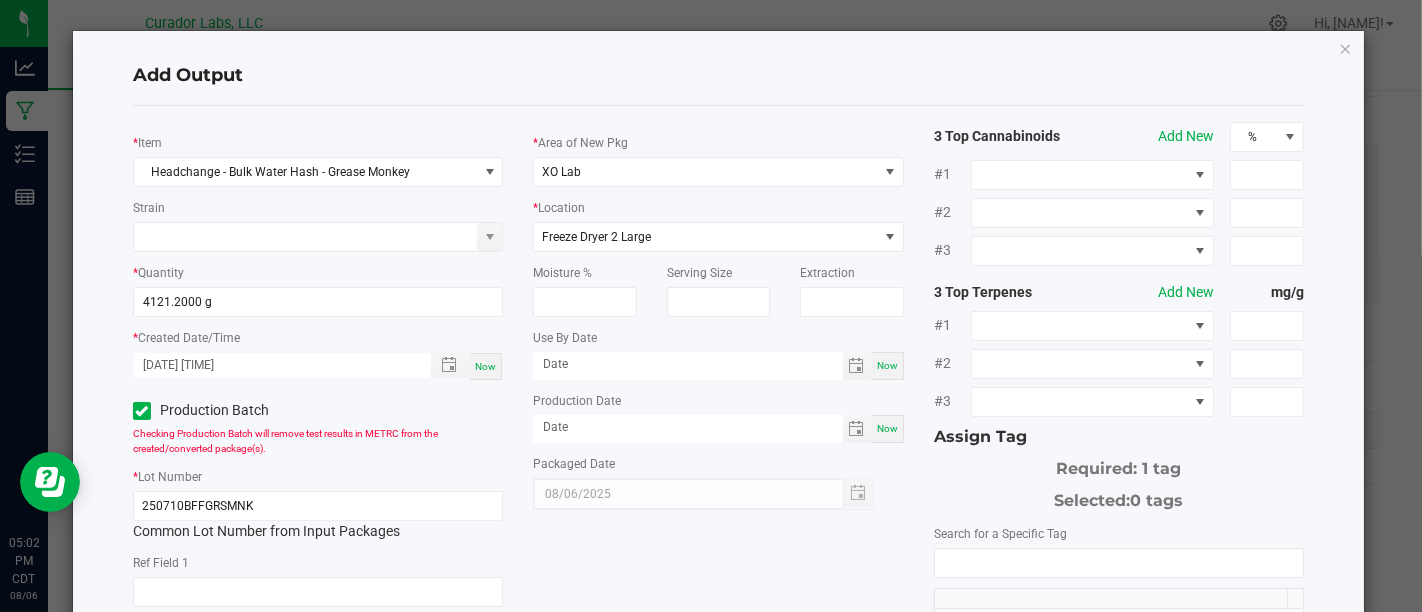 click on "*   Area of New Pkg  XO Lab  *   Location  Freeze Dryer 2 Large  Moisture %   Serving Size   Extraction   Use By Date  Now  Production Date  Now  Packaged Date  08/06/[YEAR]" 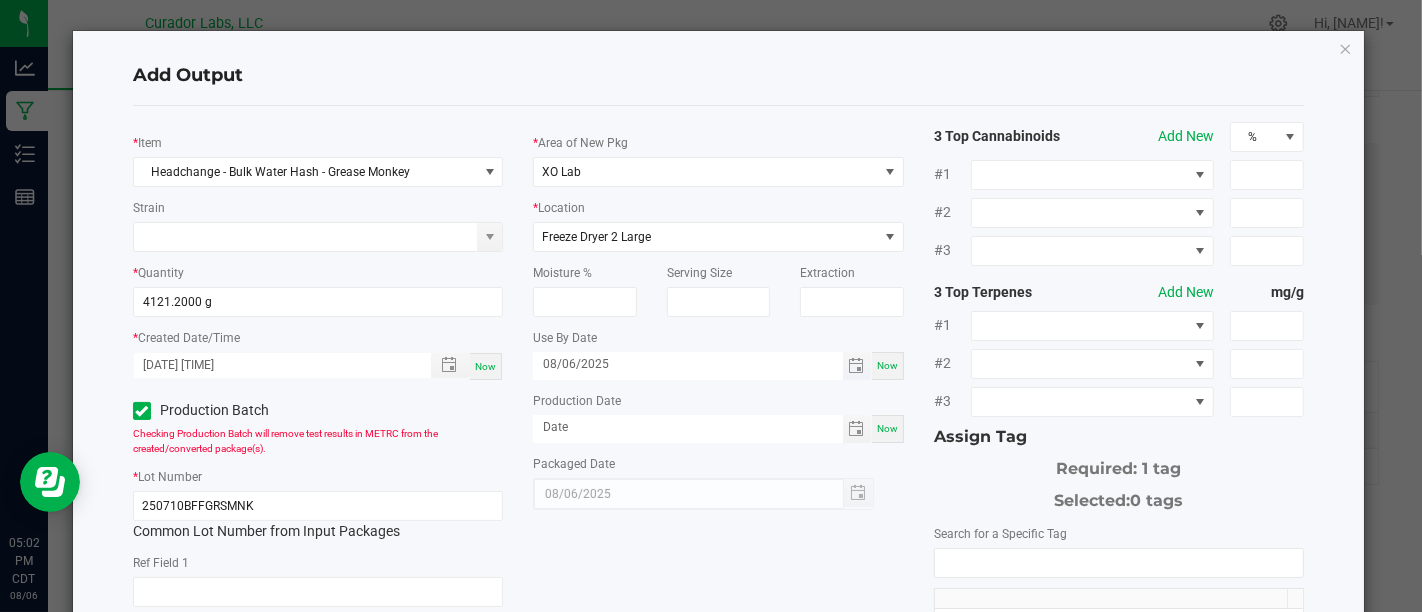click on "08/06/2025" at bounding box center (688, 364) 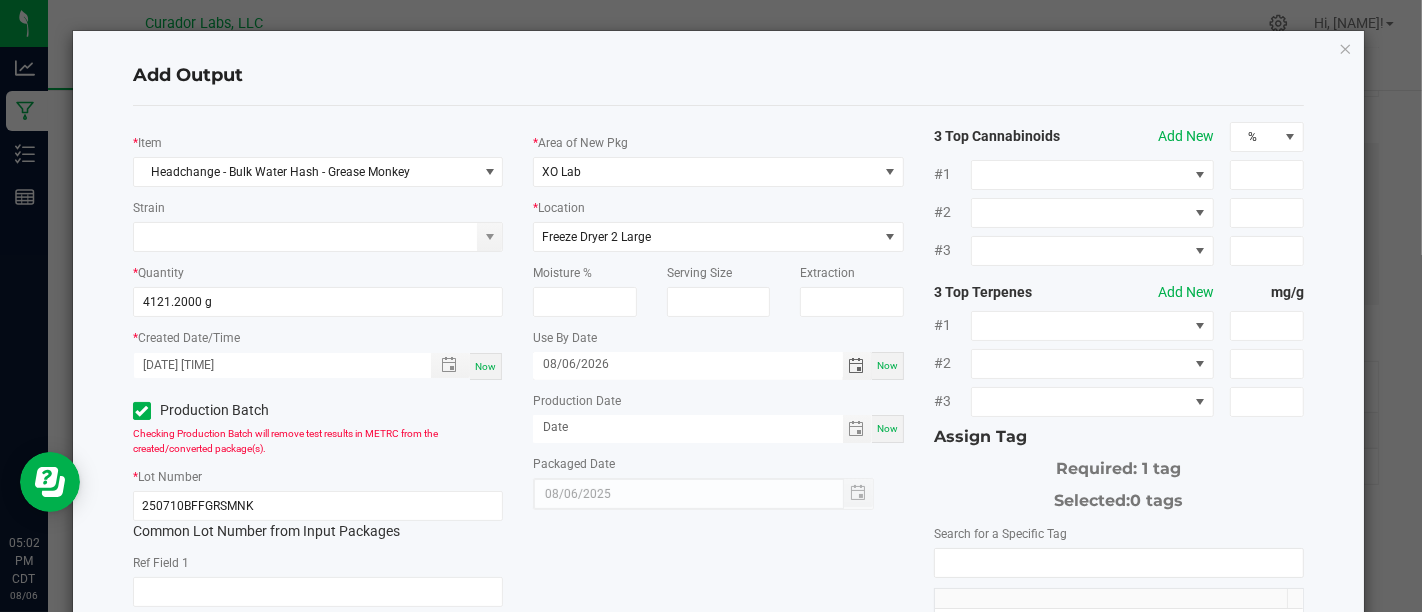 type on "08/06/2026" 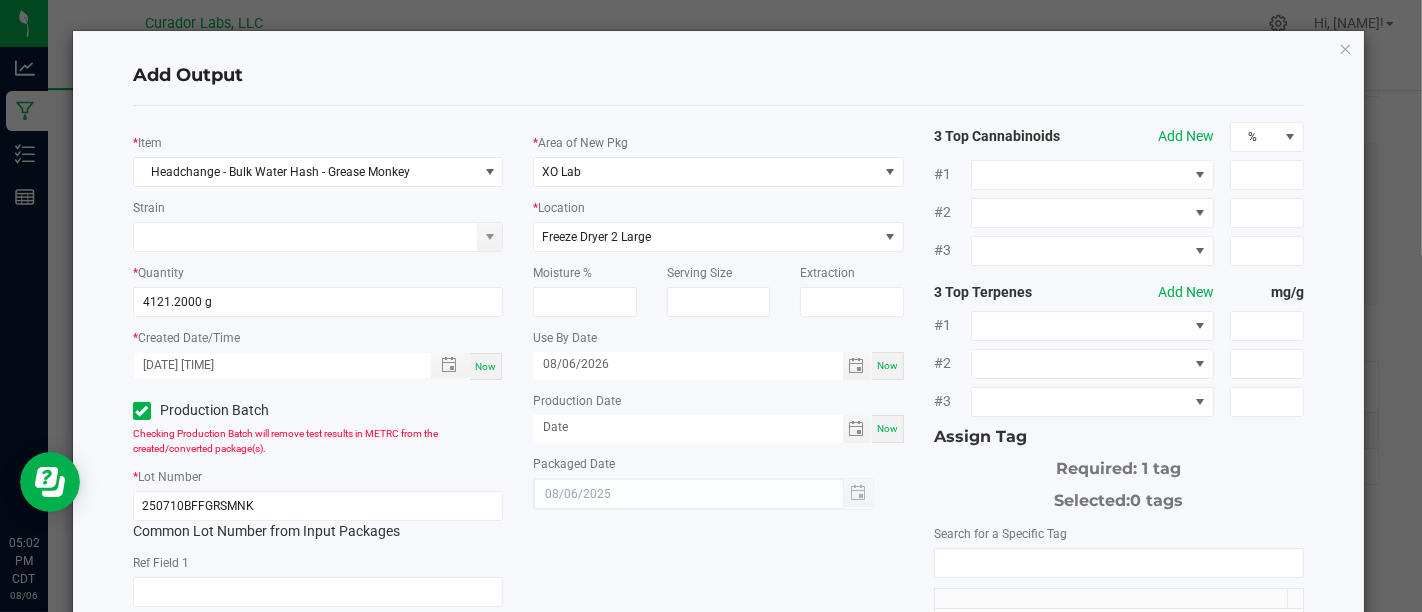 click on "Now" at bounding box center [887, 428] 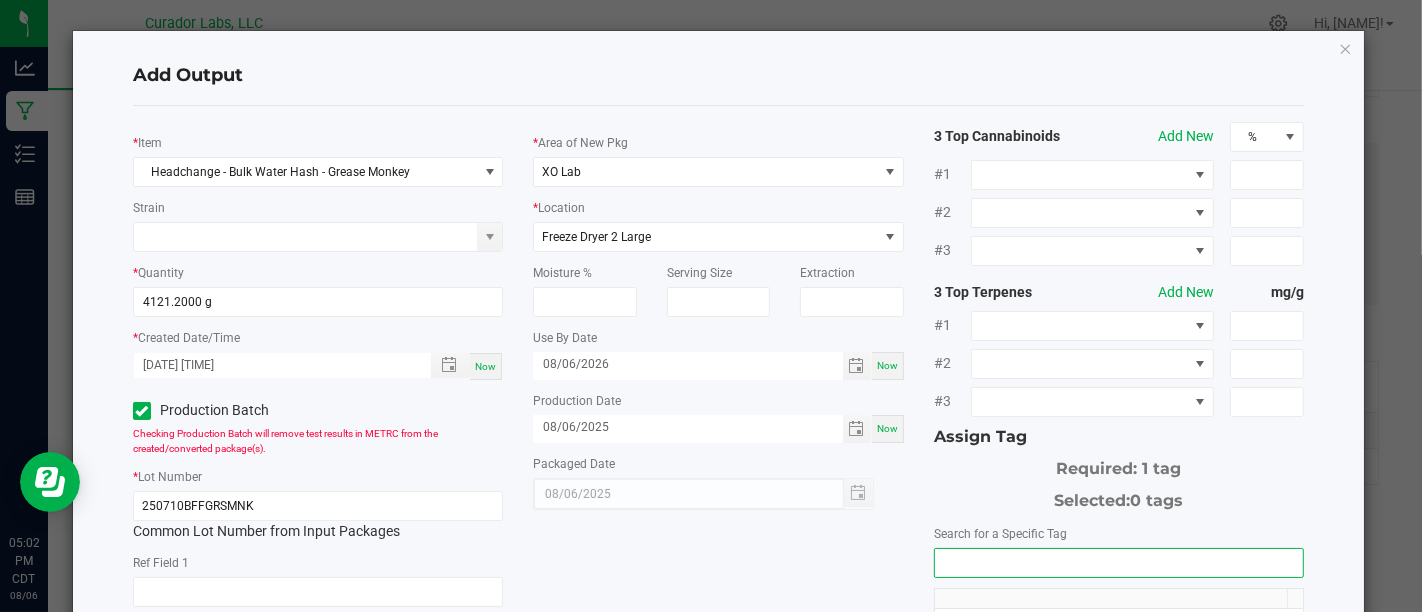 scroll, scrollTop: 103, scrollLeft: 0, axis: vertical 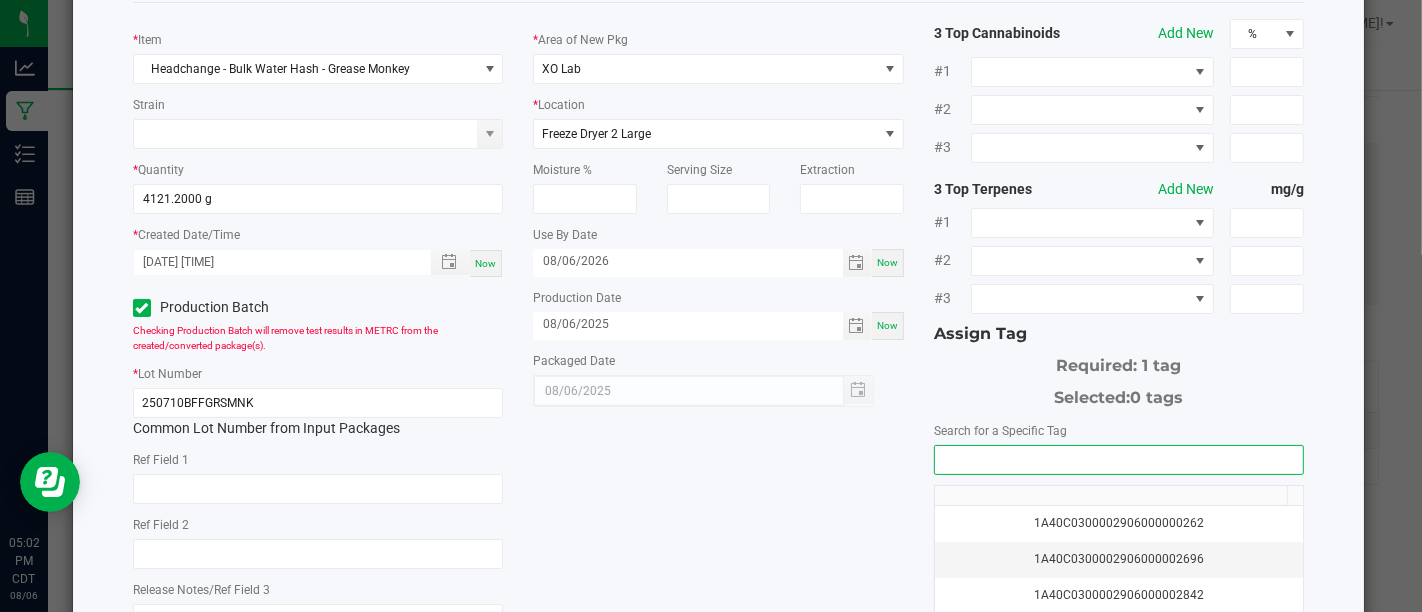 drag, startPoint x: 1002, startPoint y: 565, endPoint x: 981, endPoint y: 461, distance: 106.09901 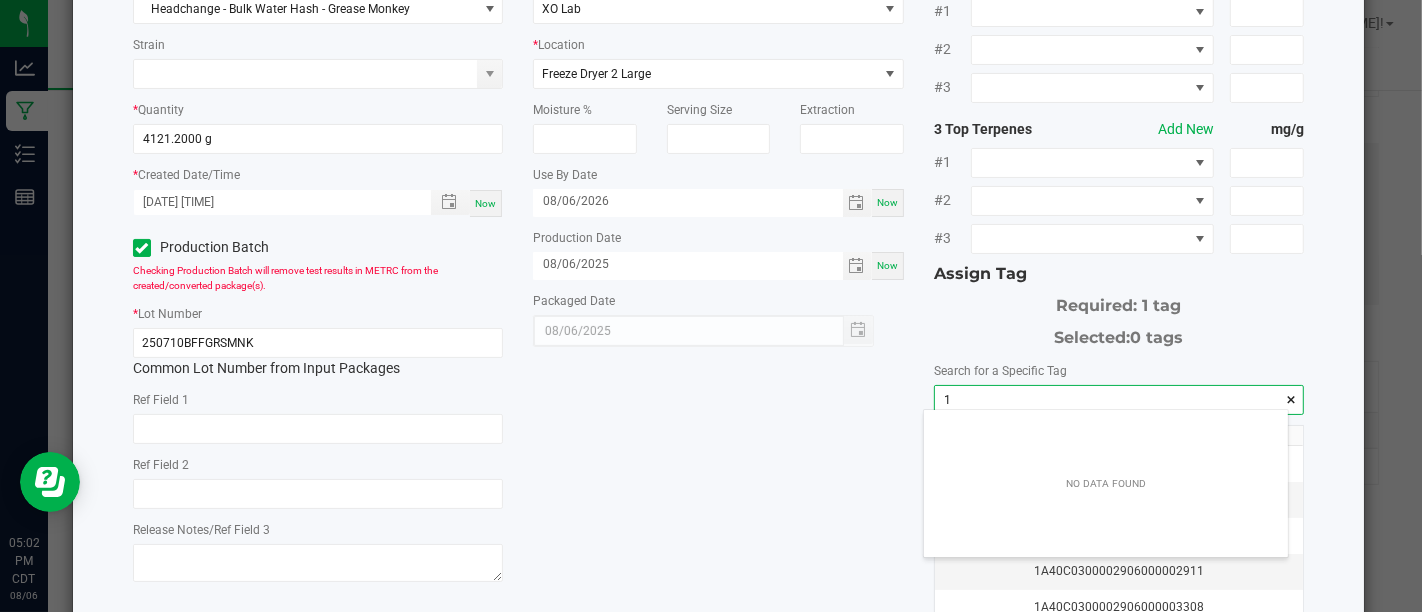 scroll, scrollTop: 99971, scrollLeft: 99635, axis: both 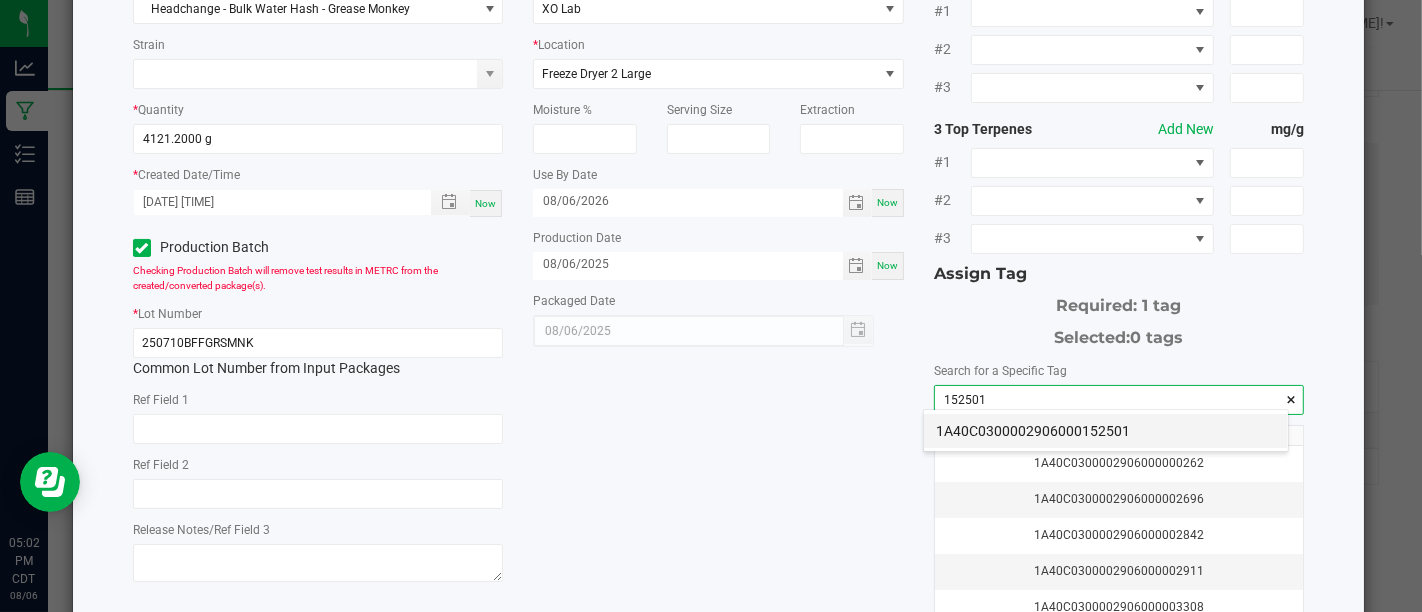 click on "1A40C0300002906000152501" at bounding box center [1106, 431] 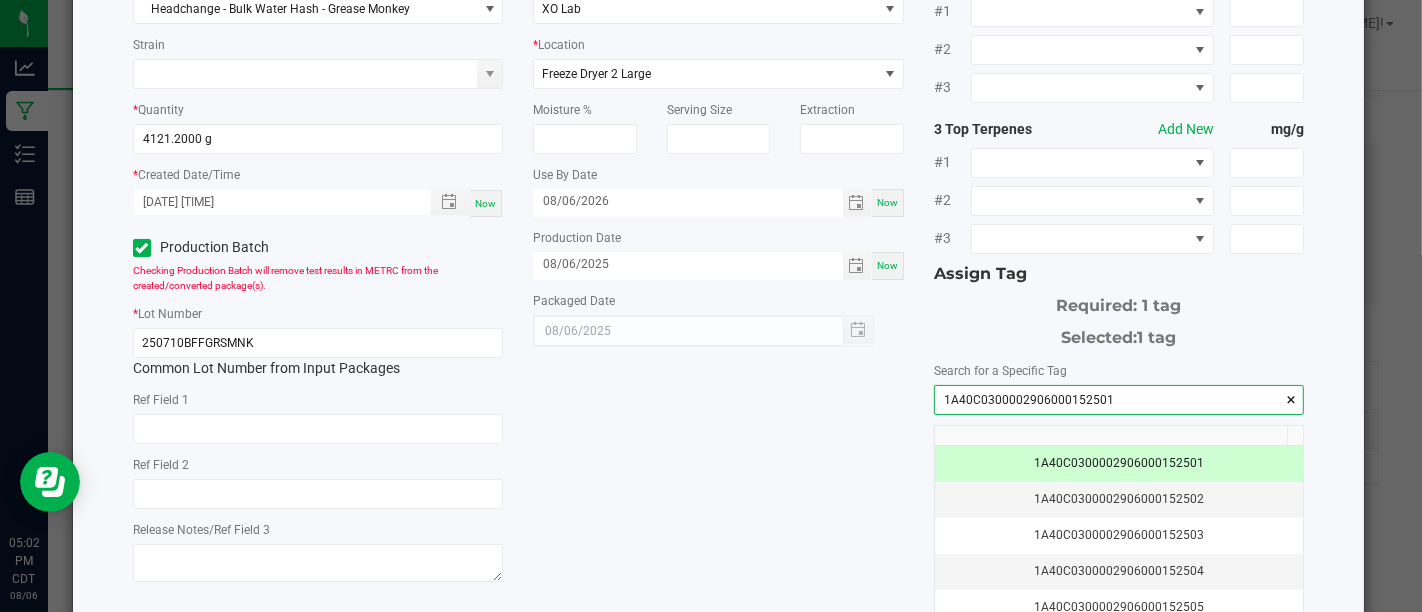 scroll, scrollTop: 337, scrollLeft: 0, axis: vertical 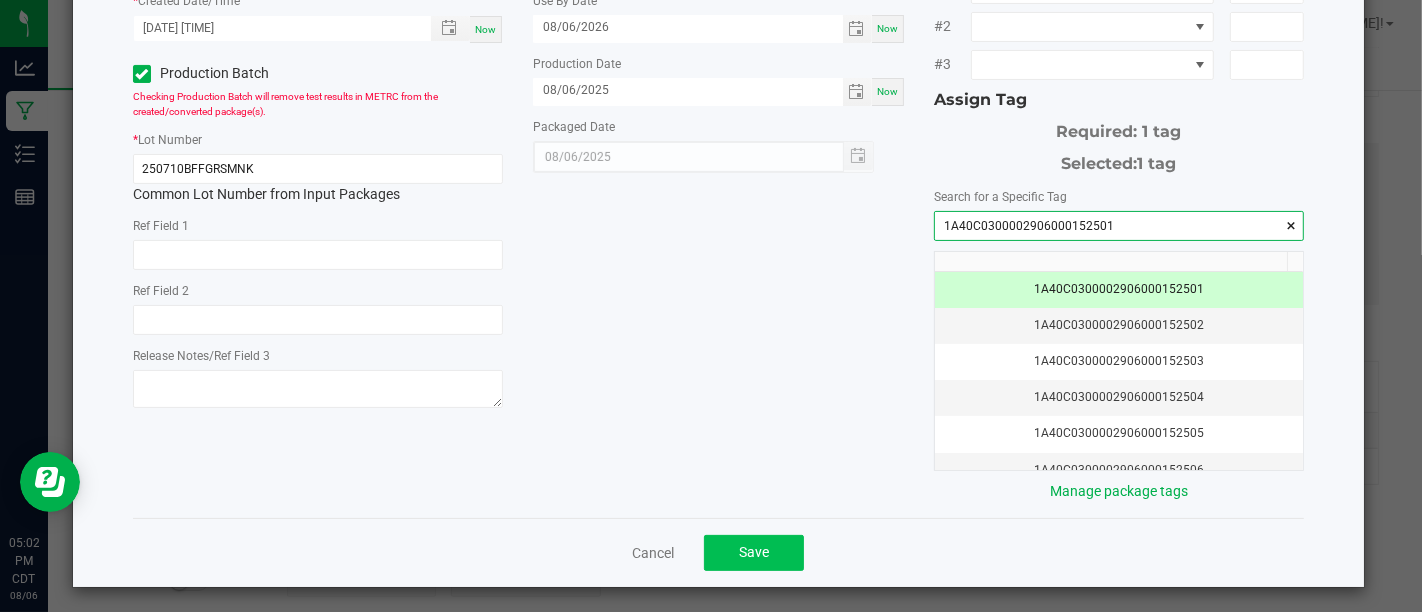 type on "1A40C0300002906000152501" 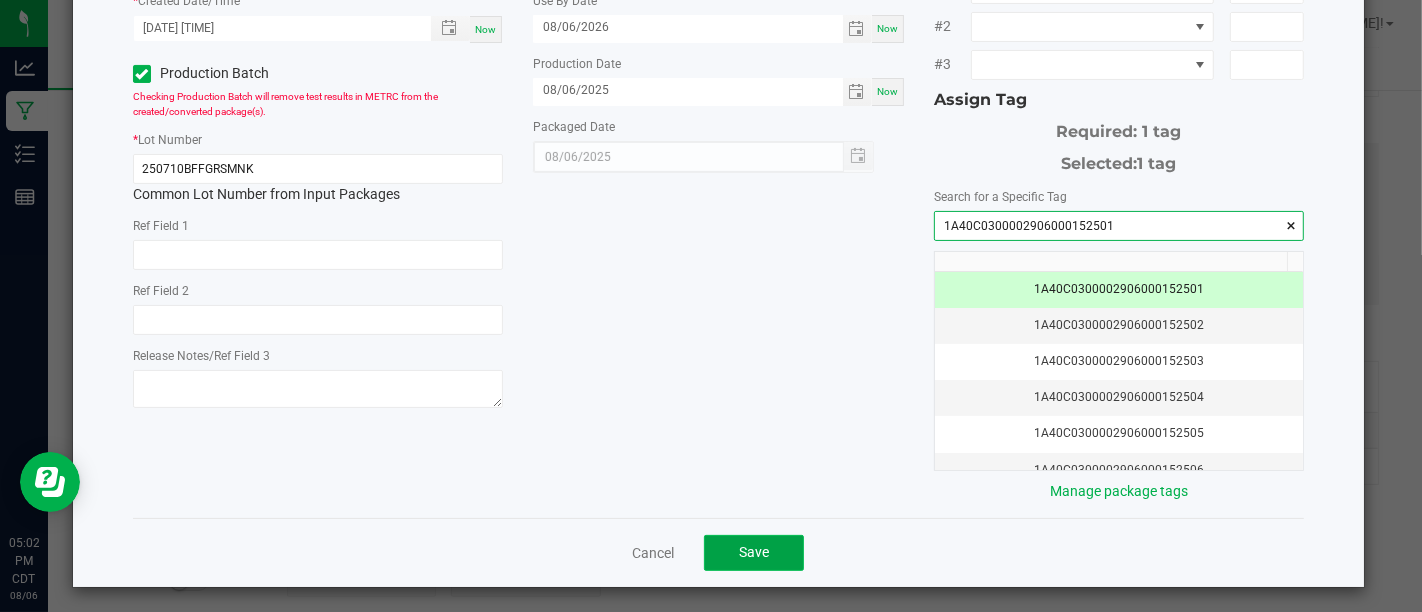 click on "Save" 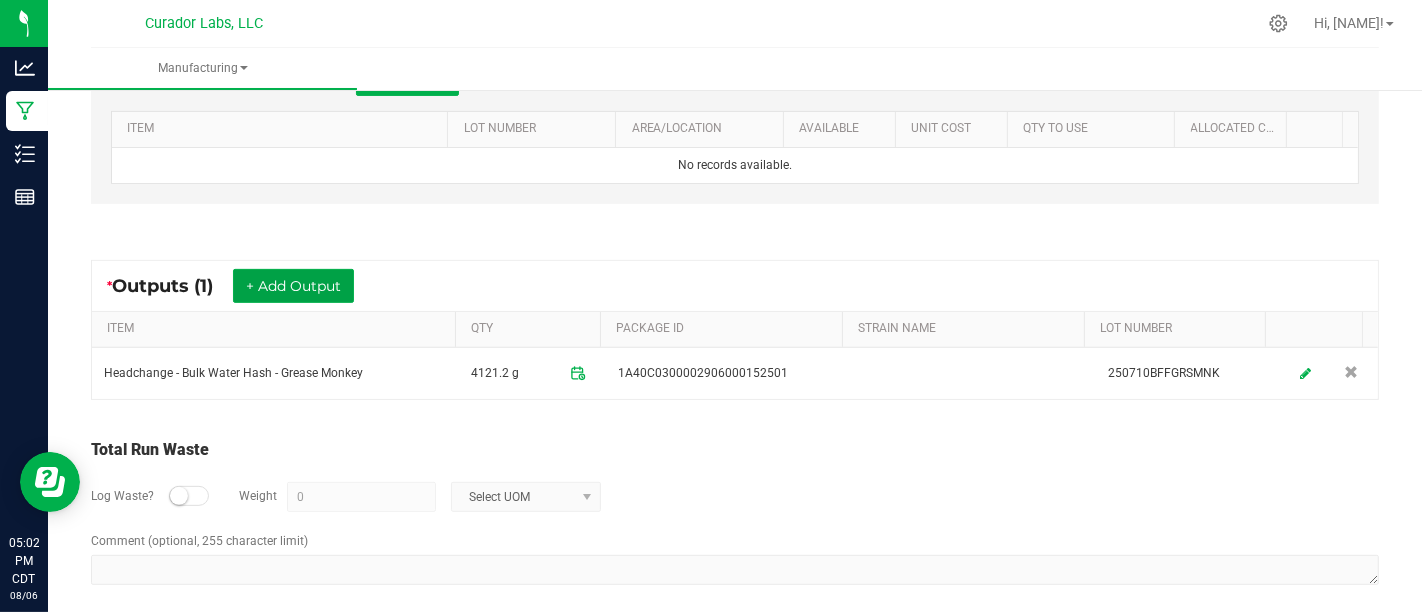 scroll, scrollTop: 616, scrollLeft: 0, axis: vertical 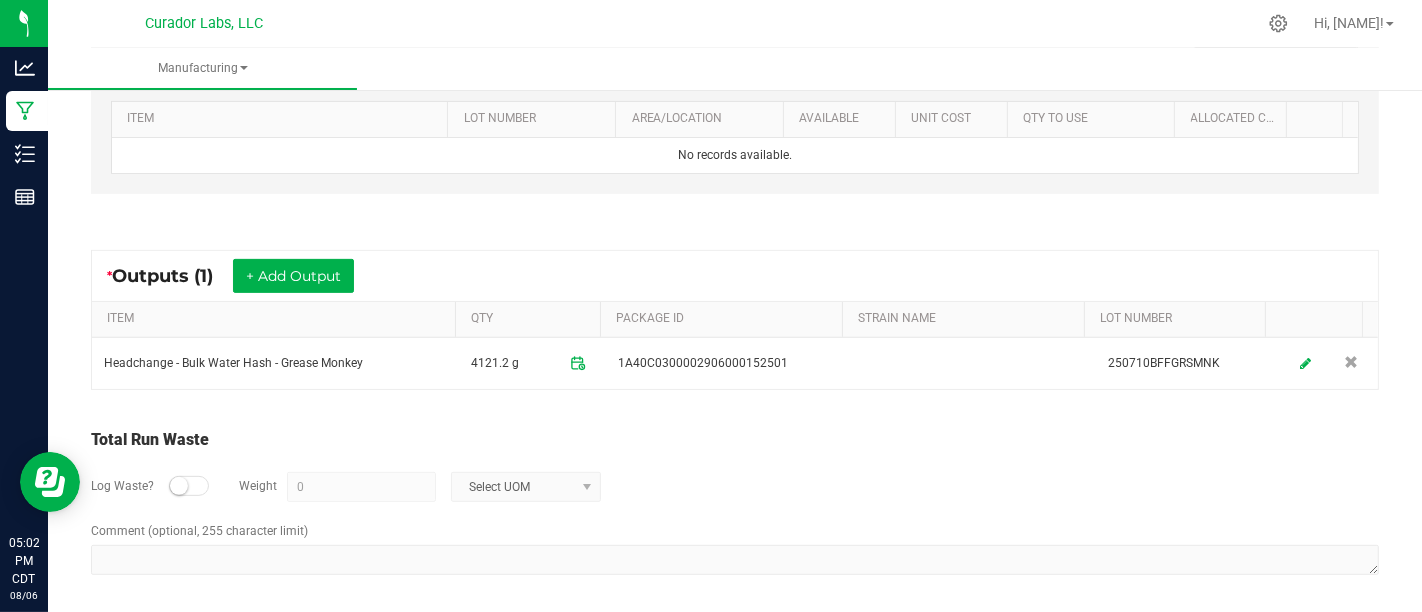click at bounding box center (179, 486) 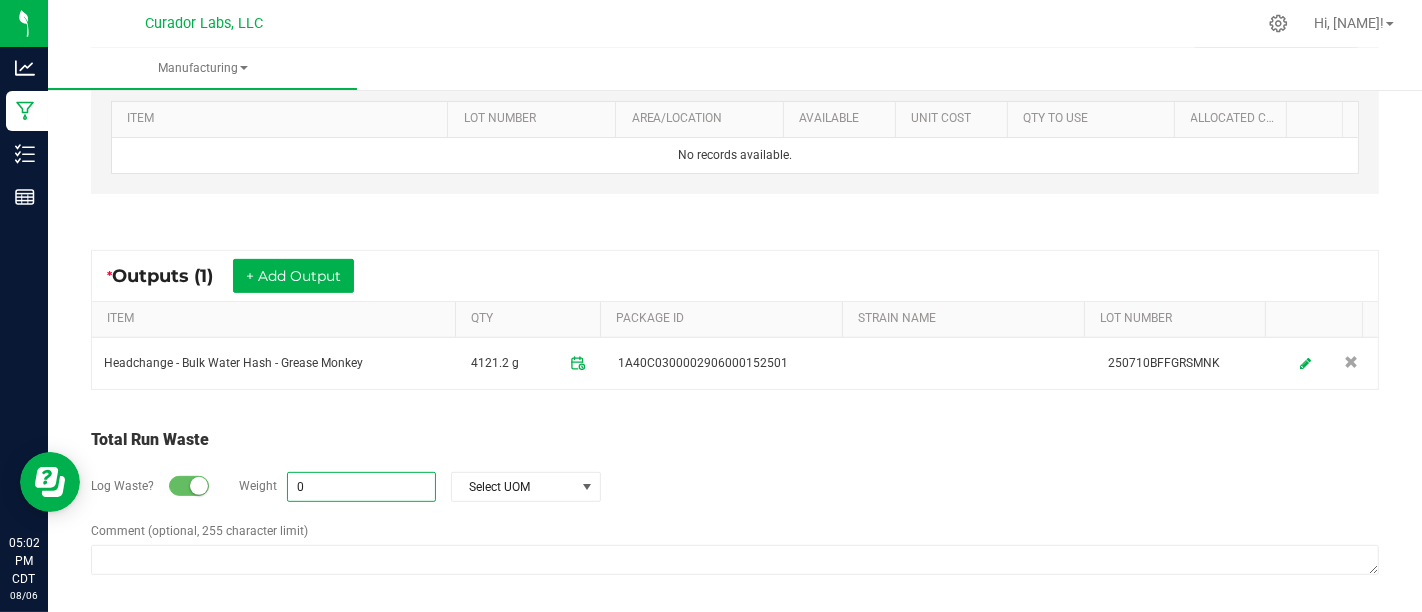 click on "0" at bounding box center [361, 487] 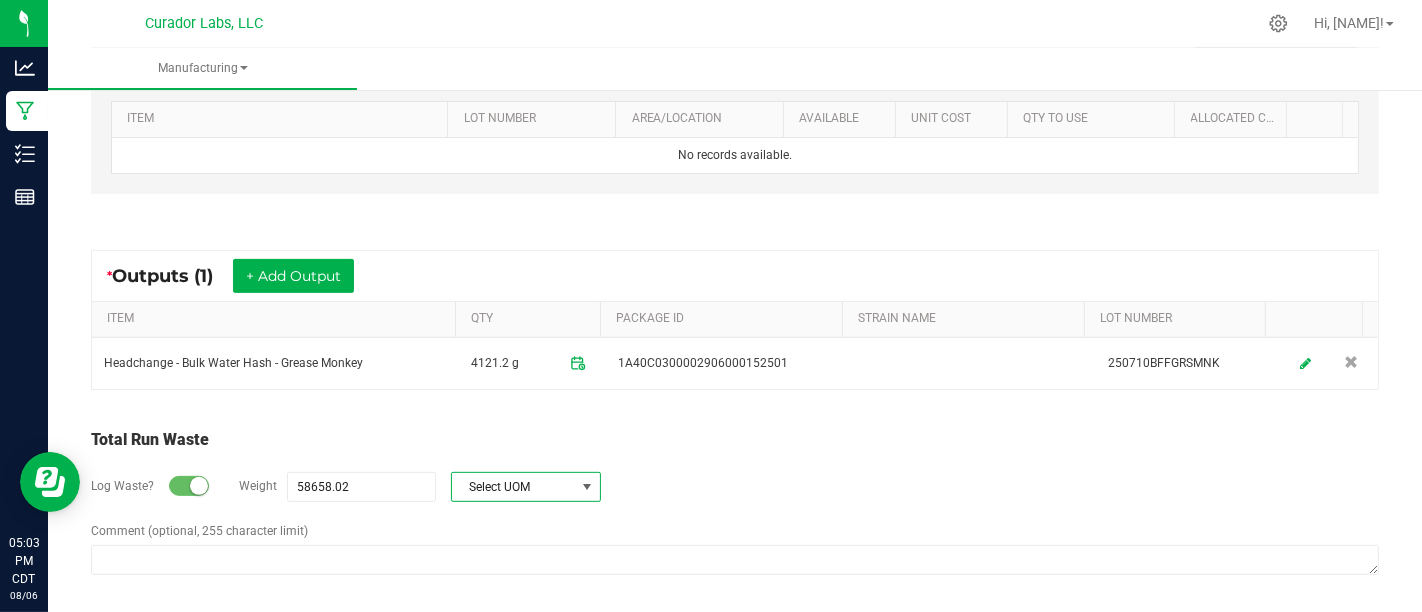 click at bounding box center [587, 487] 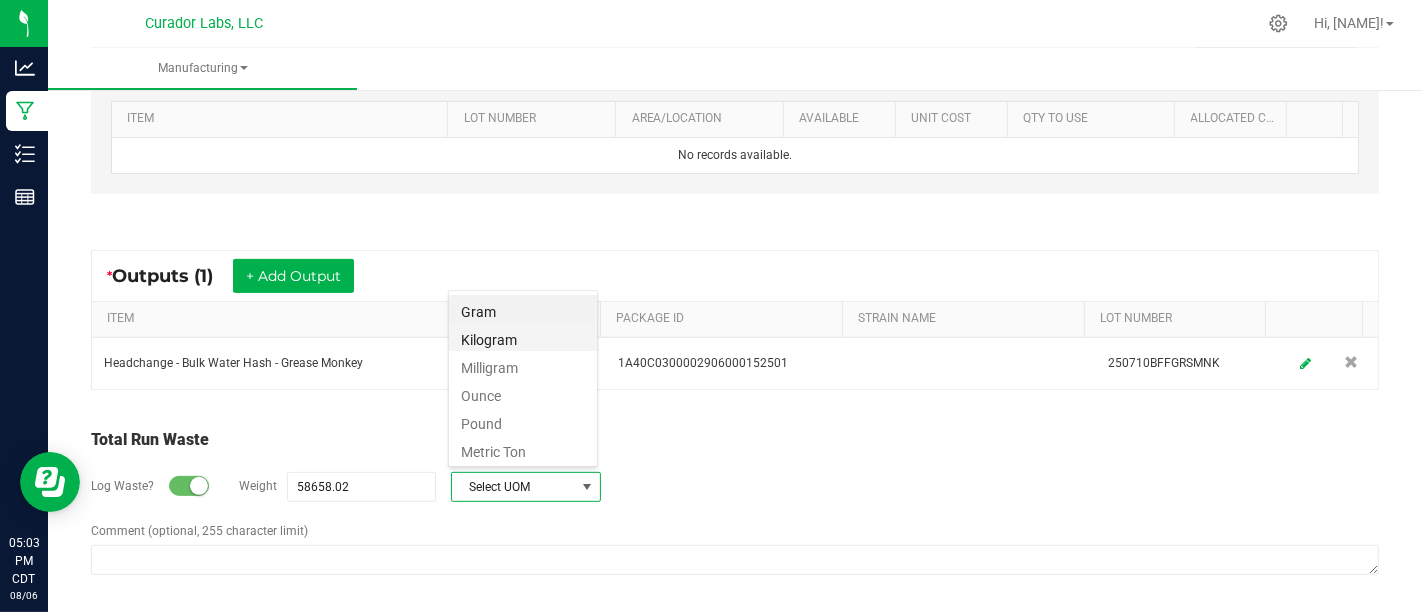 scroll, scrollTop: 99970, scrollLeft: 99850, axis: both 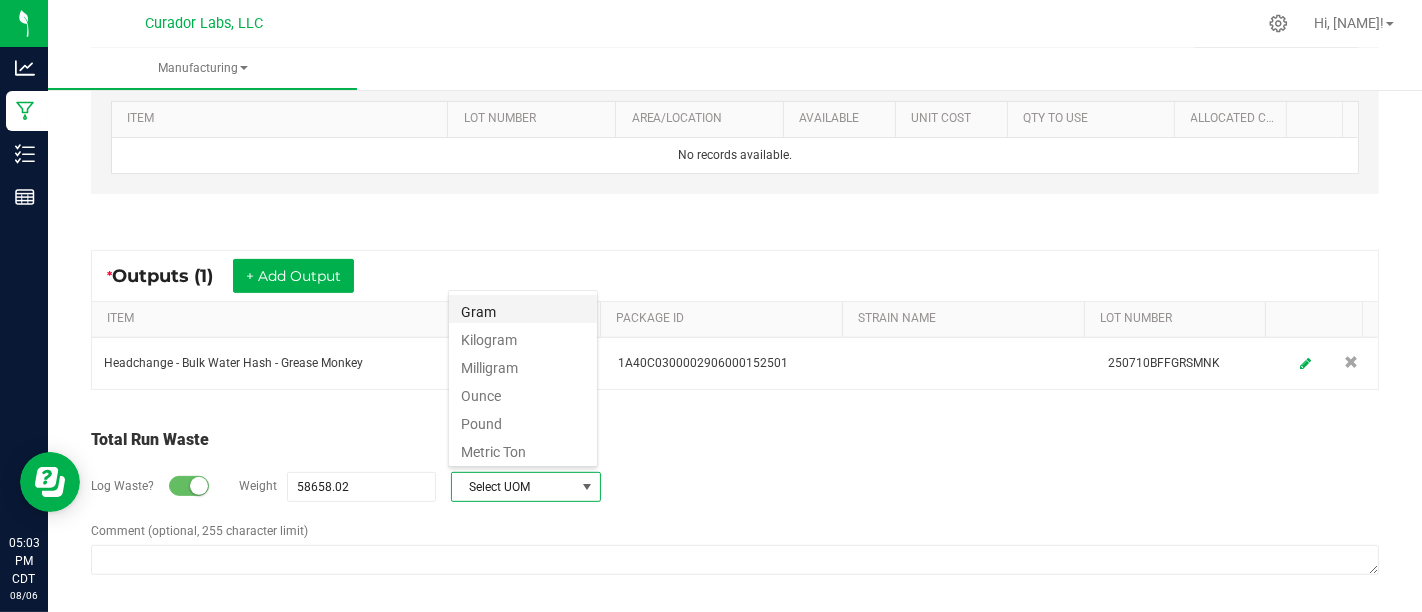 click on "Gram" at bounding box center (523, 309) 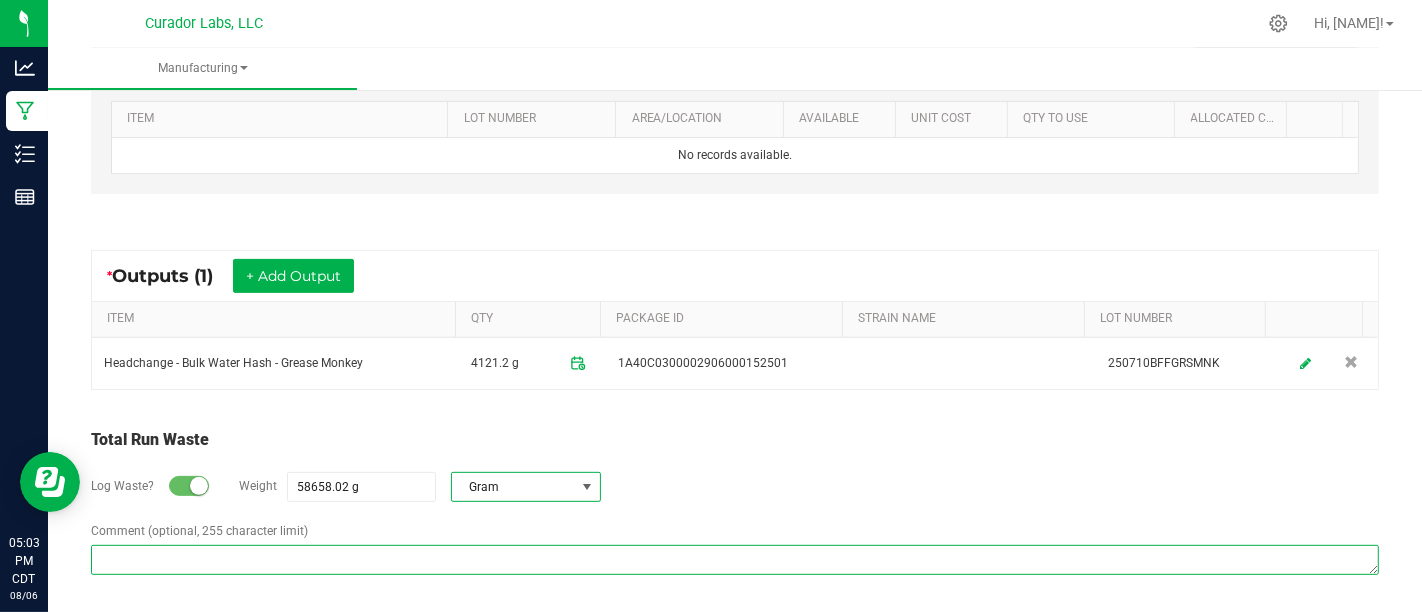 click on "Comment (optional, 255 character limit)" at bounding box center [735, 560] 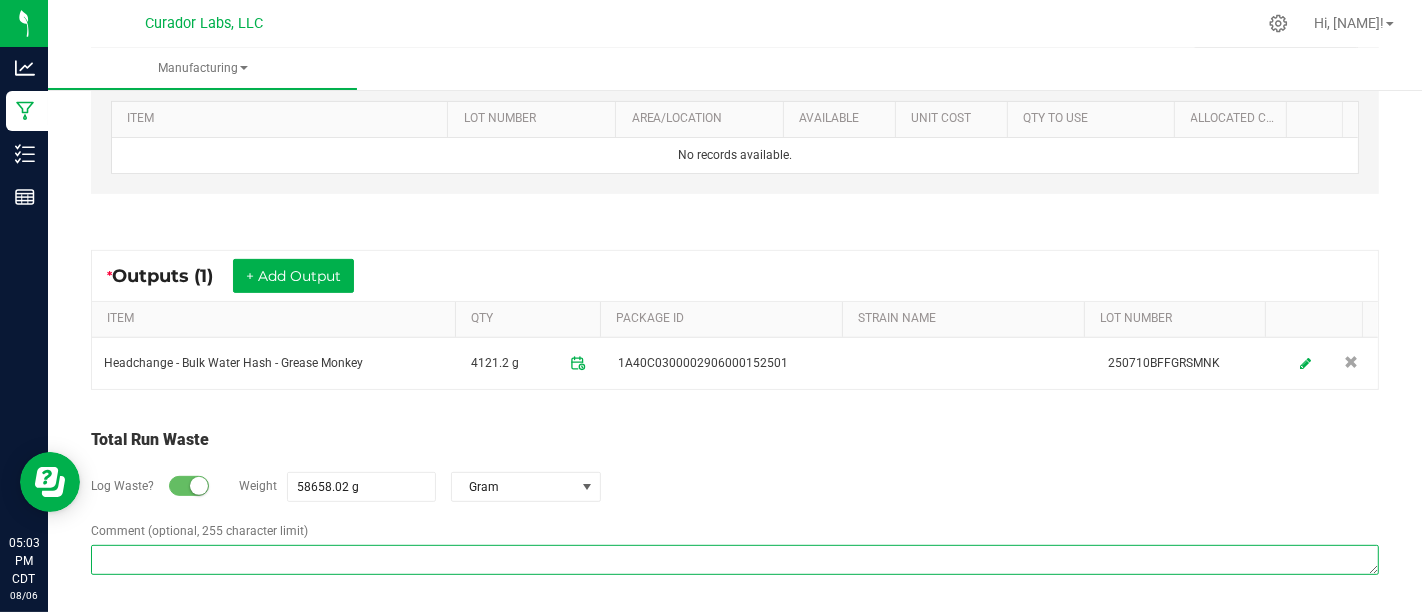 paste on "Material was washed in water, discarded and mixed with mulch." 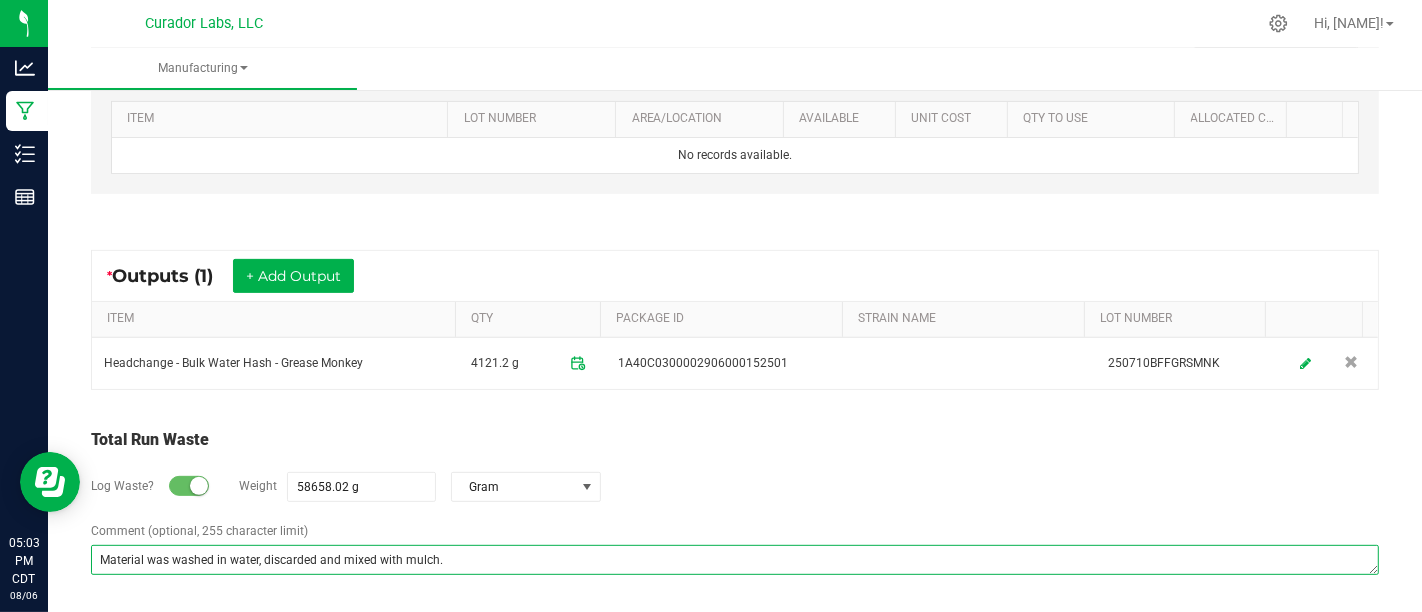 scroll, scrollTop: 0, scrollLeft: 0, axis: both 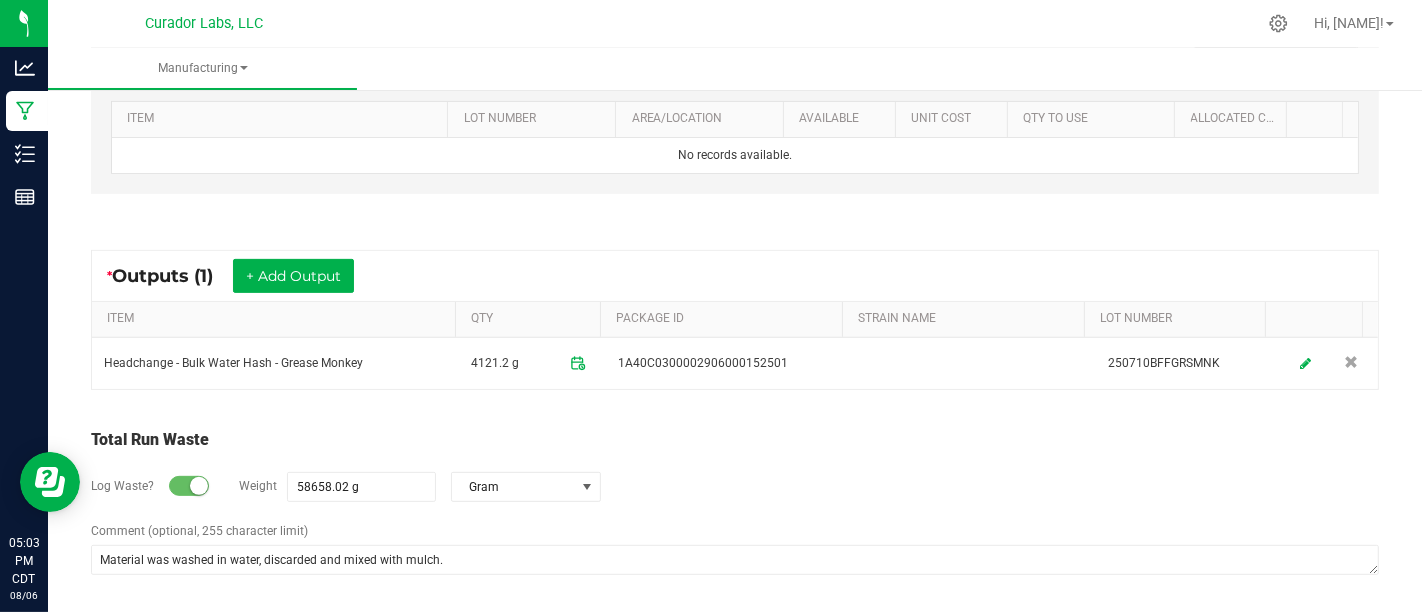 click on "Log Waste?   Weight  58658.02 g Gram" at bounding box center (735, 487) 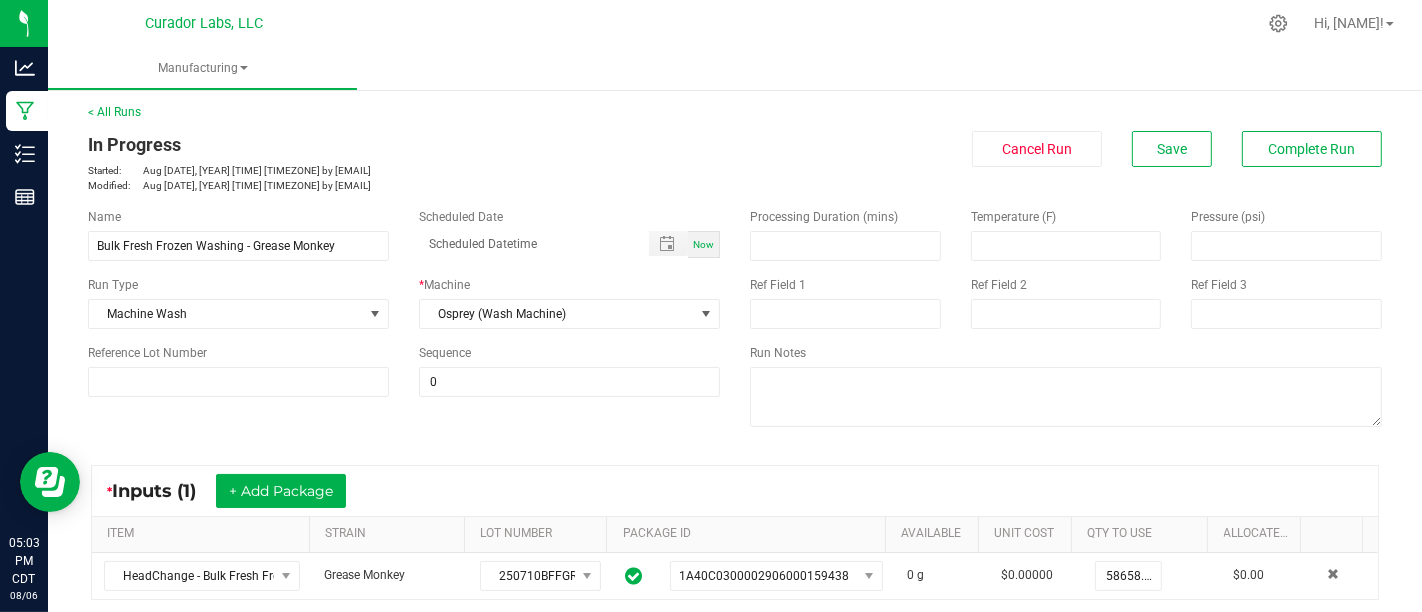 scroll, scrollTop: 0, scrollLeft: 0, axis: both 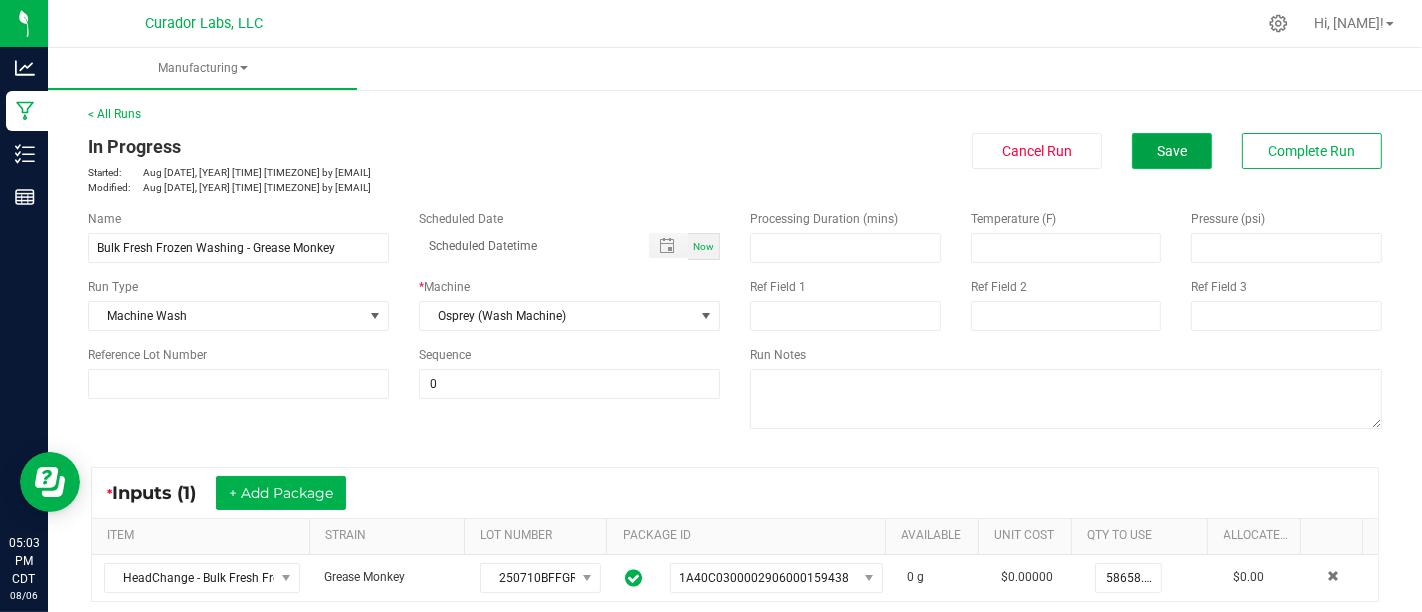 click on "Save" at bounding box center [1172, 151] 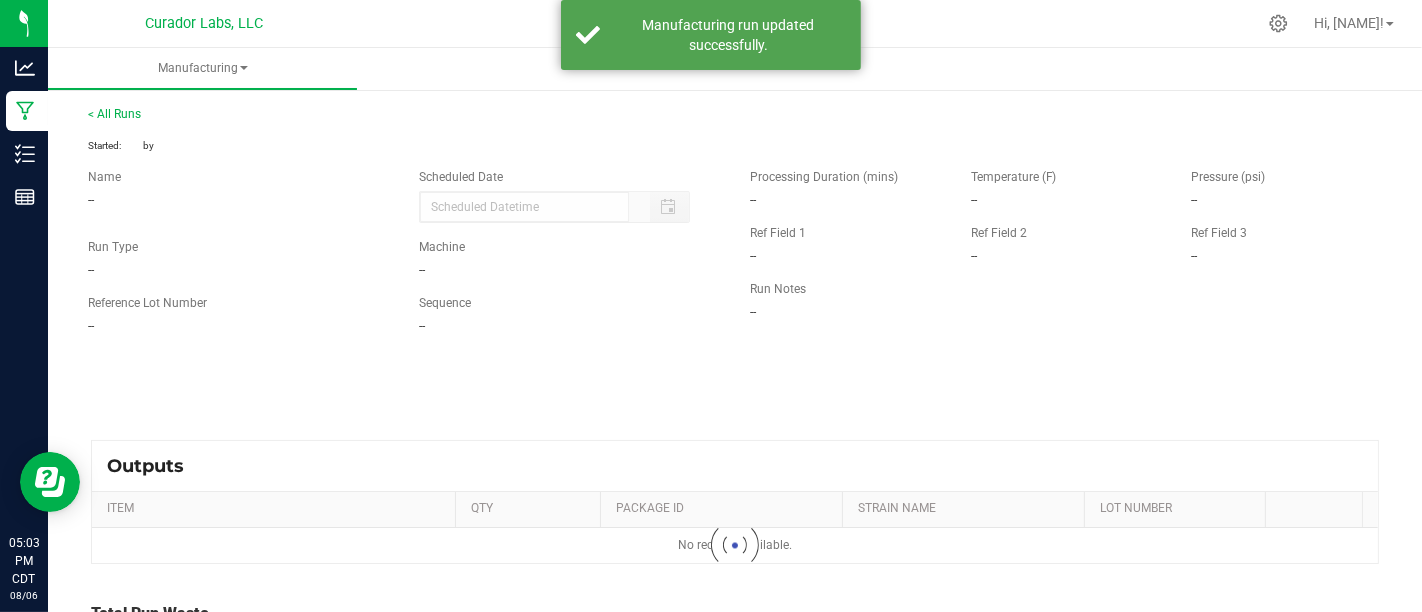 type on "58658.02 g" 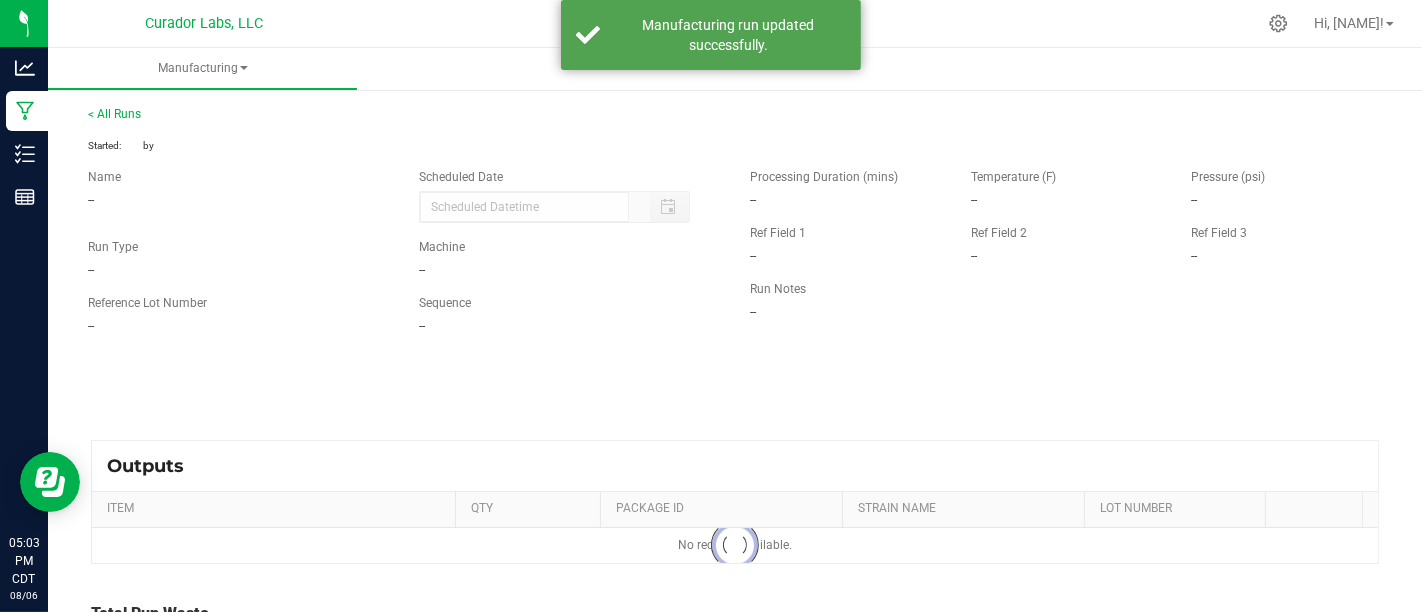 type on "Material was washed in water, discarded and mixed with mulch." 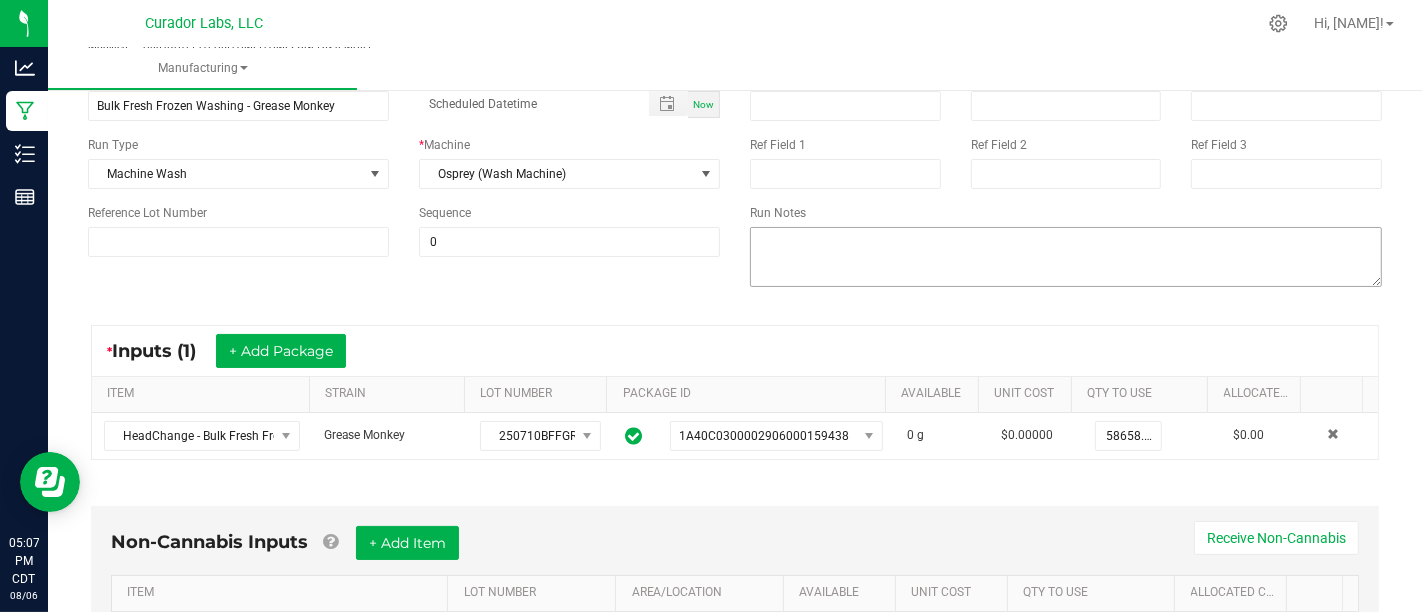scroll, scrollTop: 0, scrollLeft: 0, axis: both 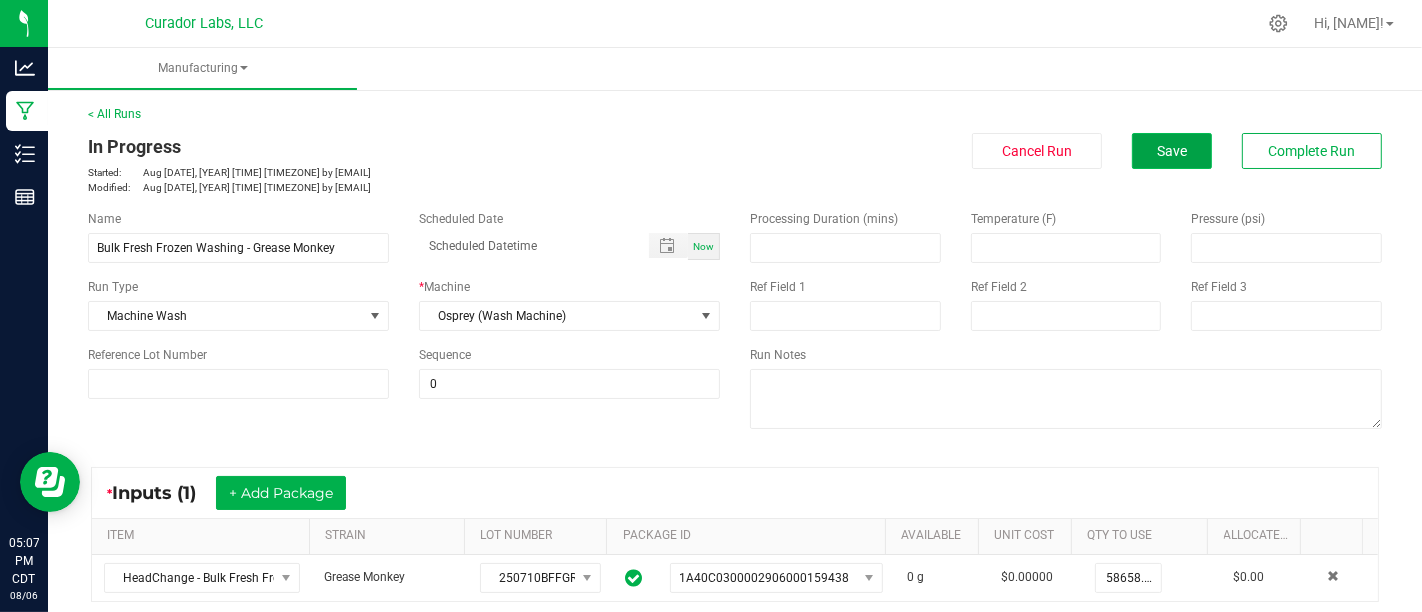 click on "Save" at bounding box center [1172, 151] 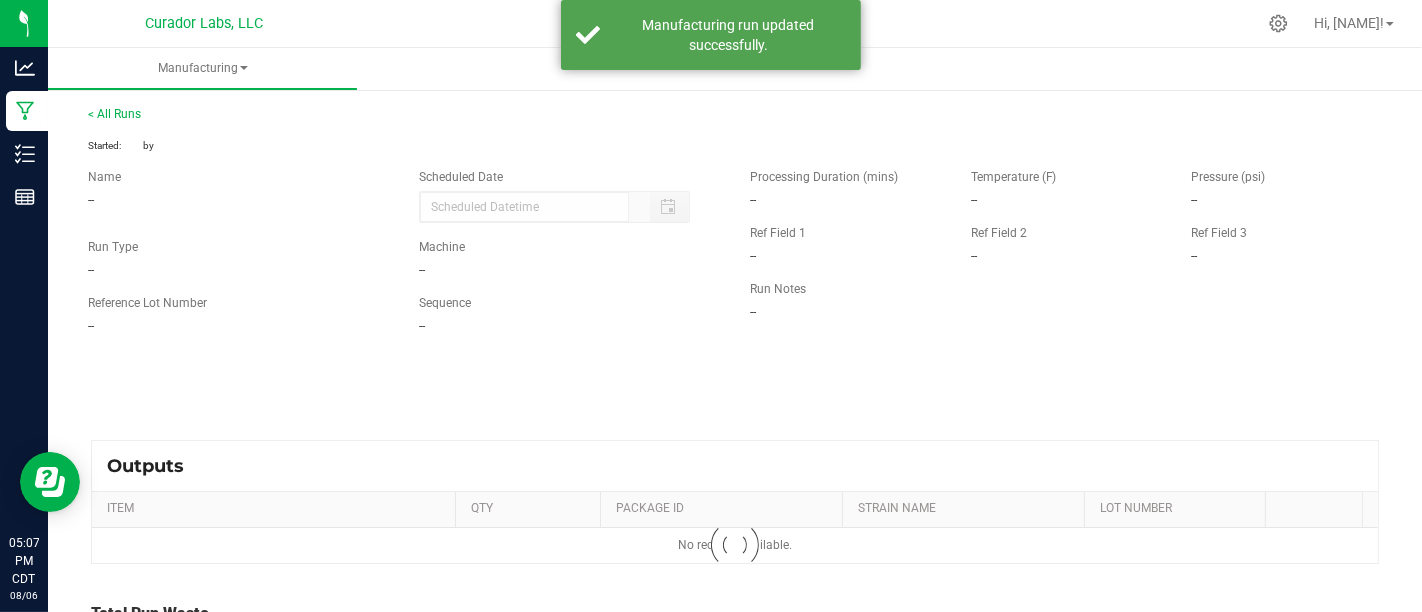 type on "58658.02 g" 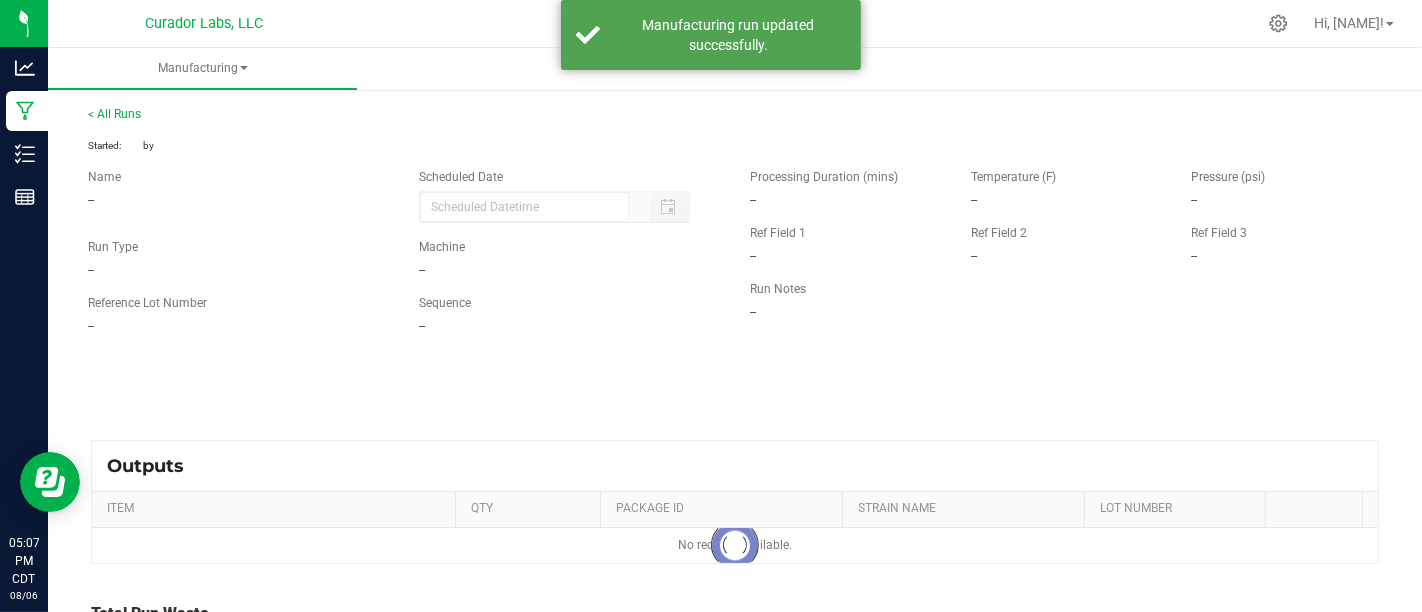 type on "Material was washed in water, discarded and mixed with mulch." 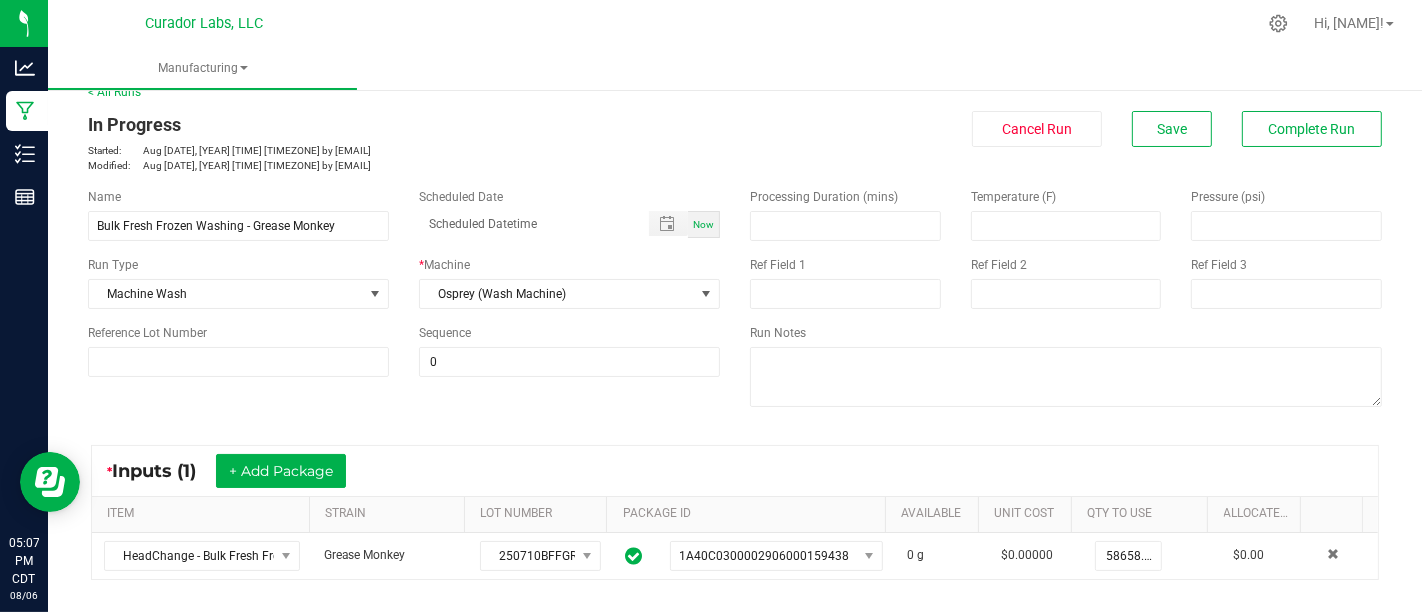 scroll, scrollTop: 0, scrollLeft: 0, axis: both 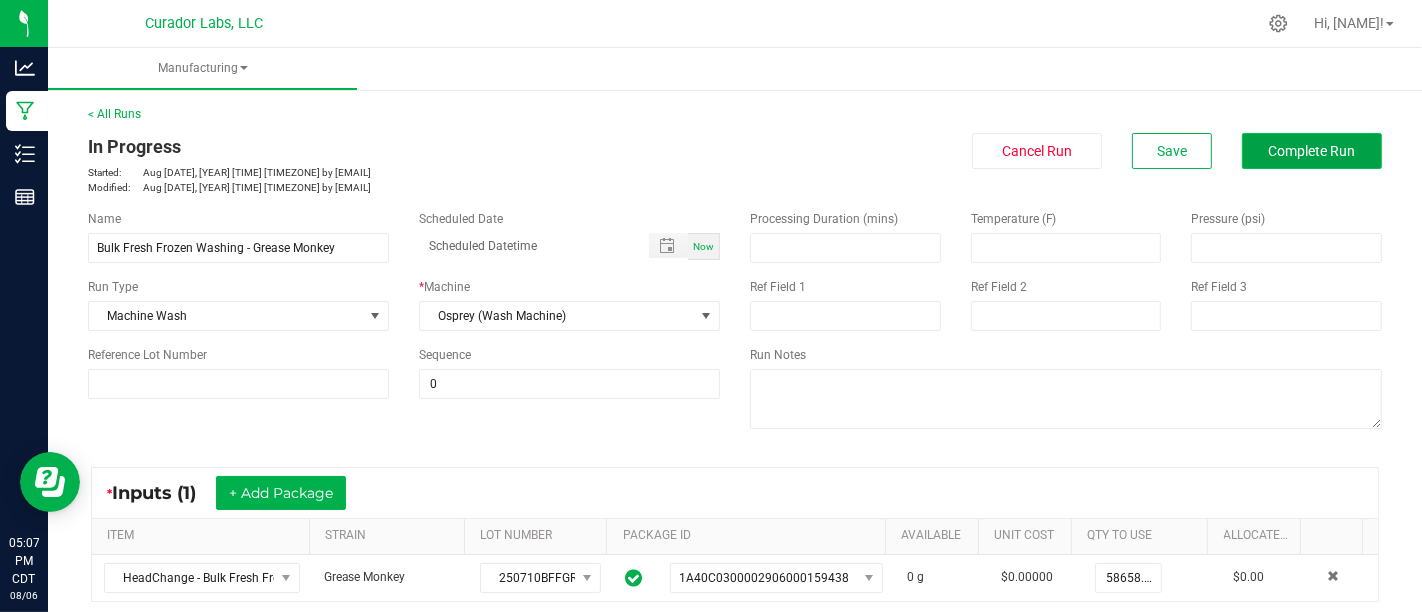 click on "Complete Run" at bounding box center [1312, 151] 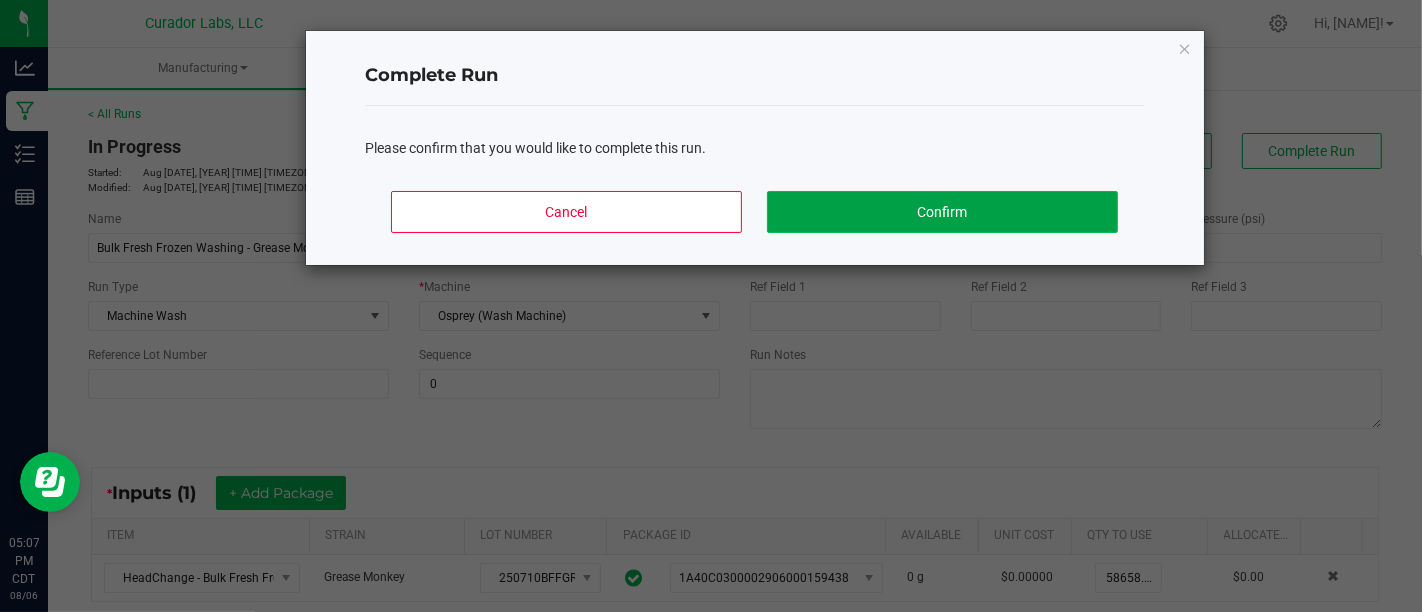 click on "Confirm" 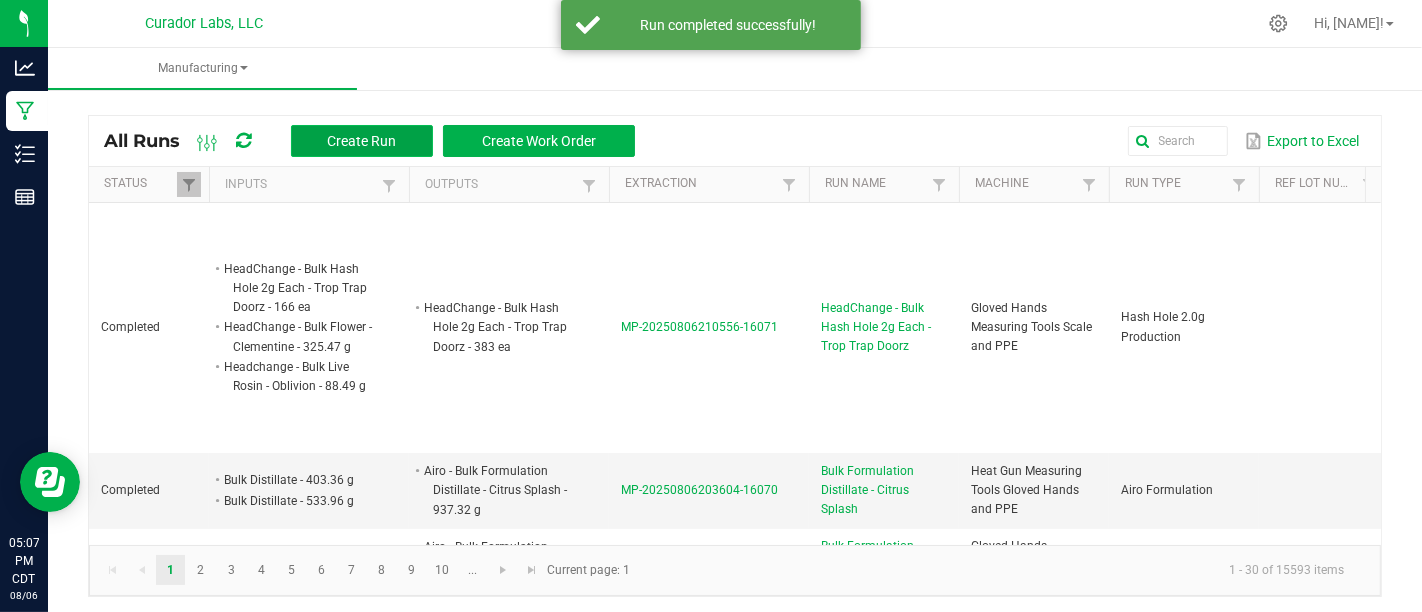 click on "Create Run" at bounding box center [361, 141] 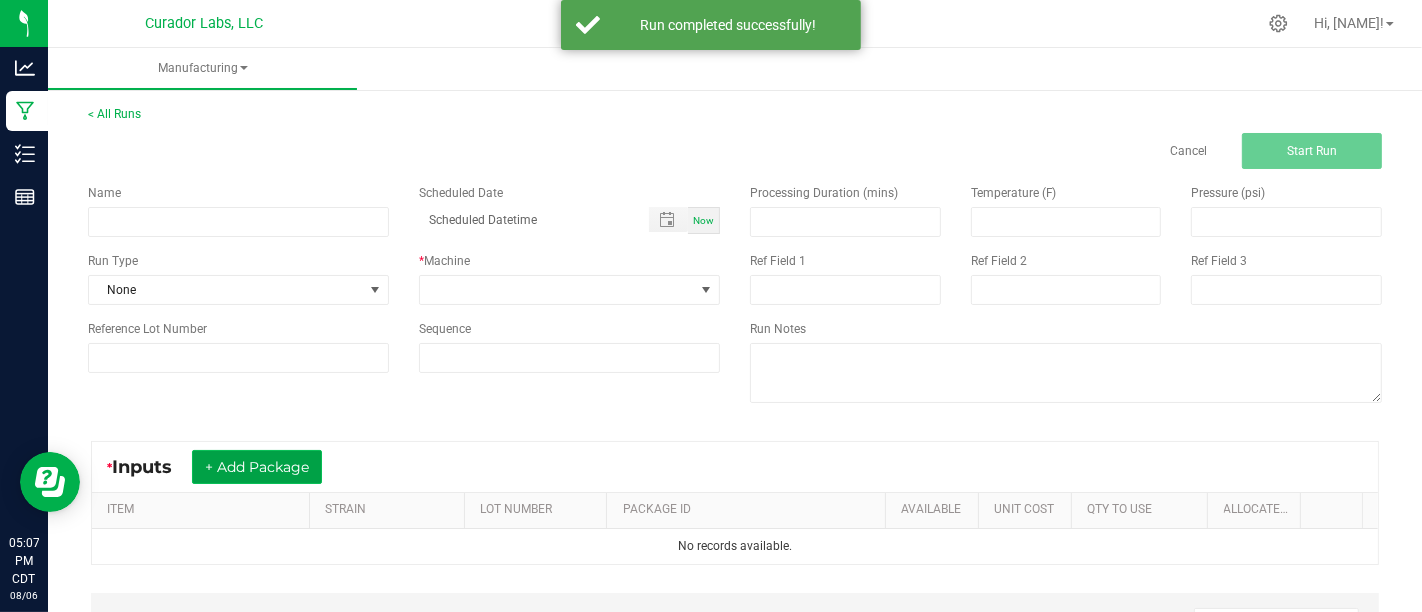 click on "+ Add Package" at bounding box center [257, 467] 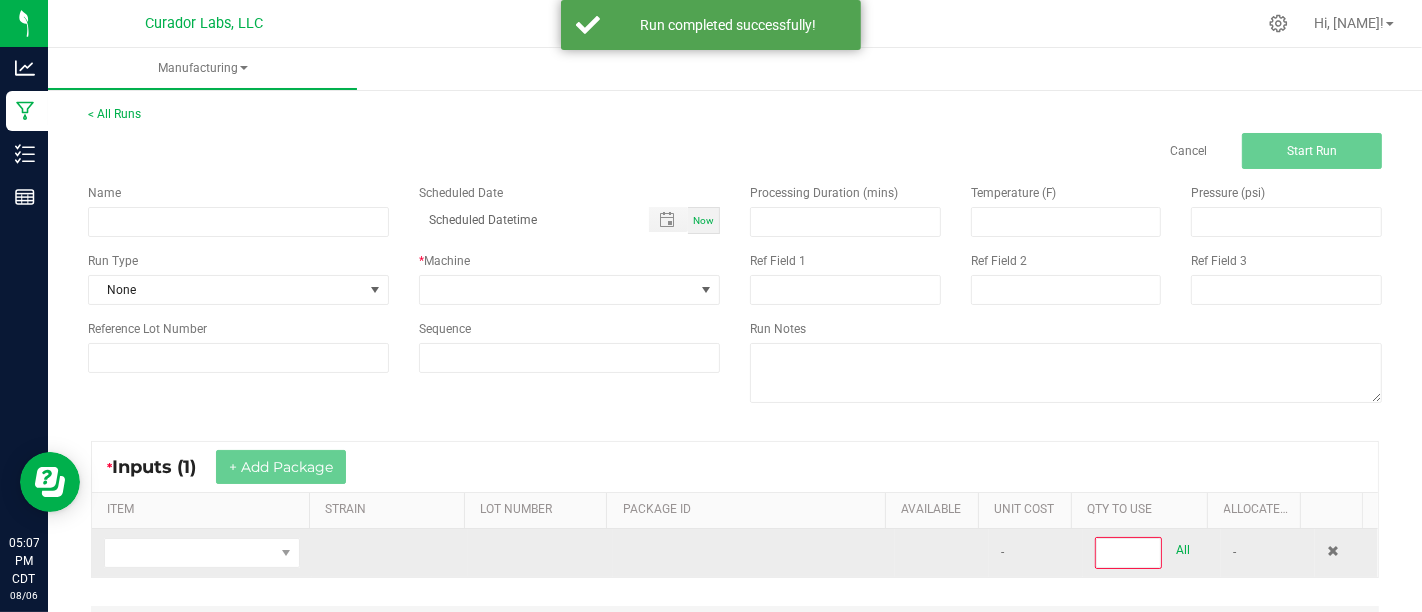 click at bounding box center [202, 553] 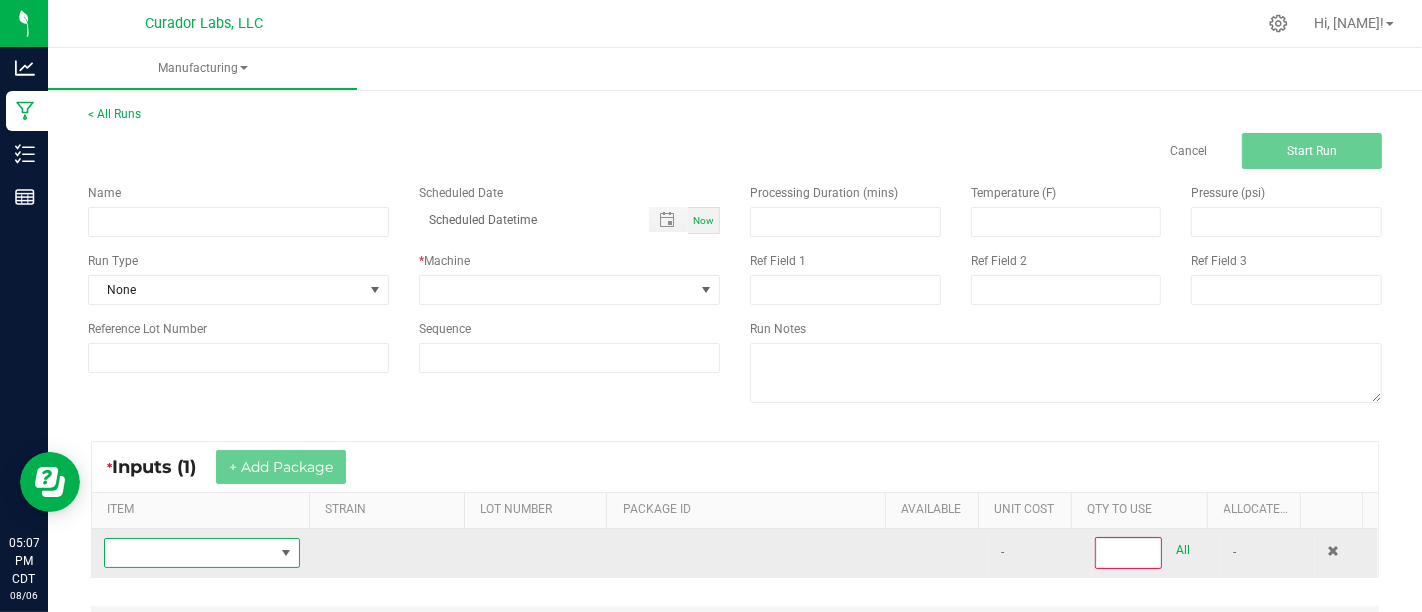 click at bounding box center (189, 553) 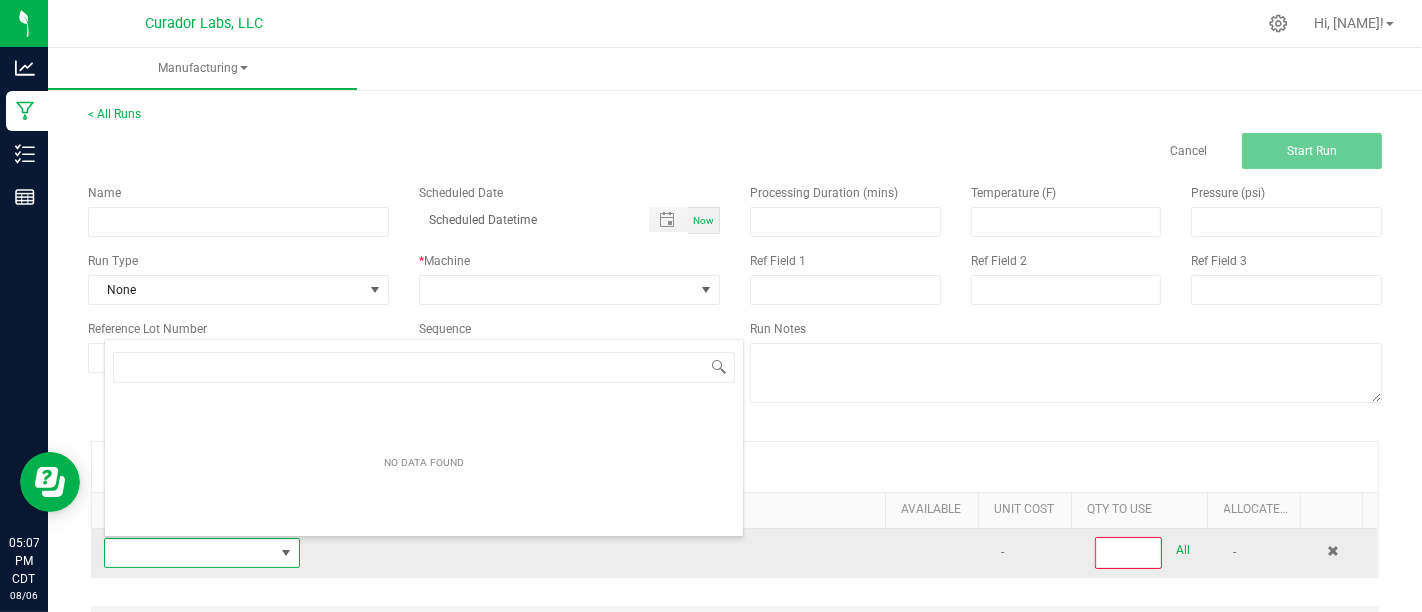 scroll, scrollTop: 99970, scrollLeft: 99810, axis: both 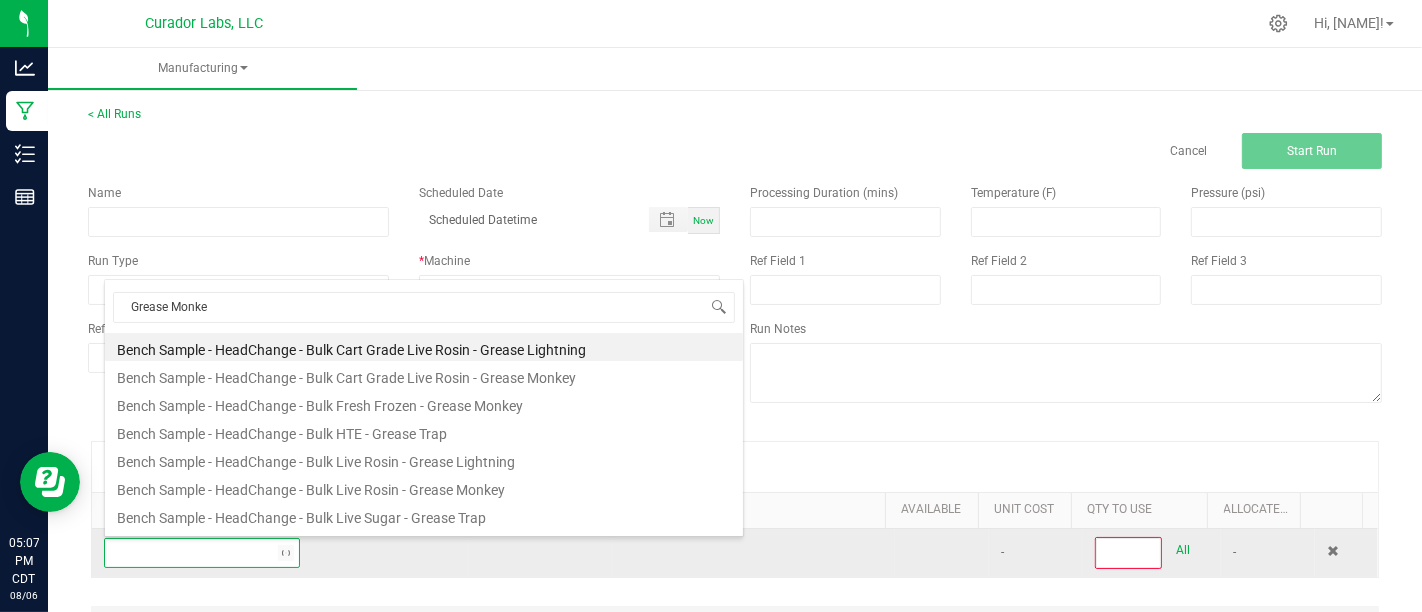type on "Grease Monkey" 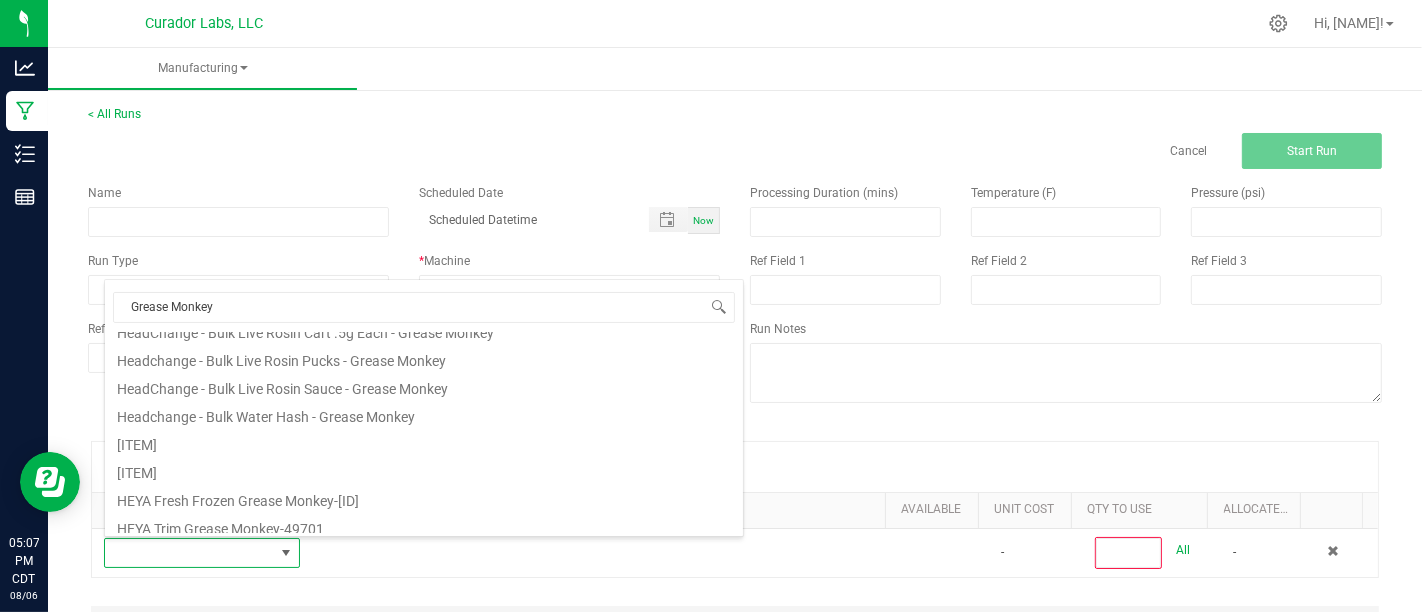 scroll, scrollTop: 468, scrollLeft: 0, axis: vertical 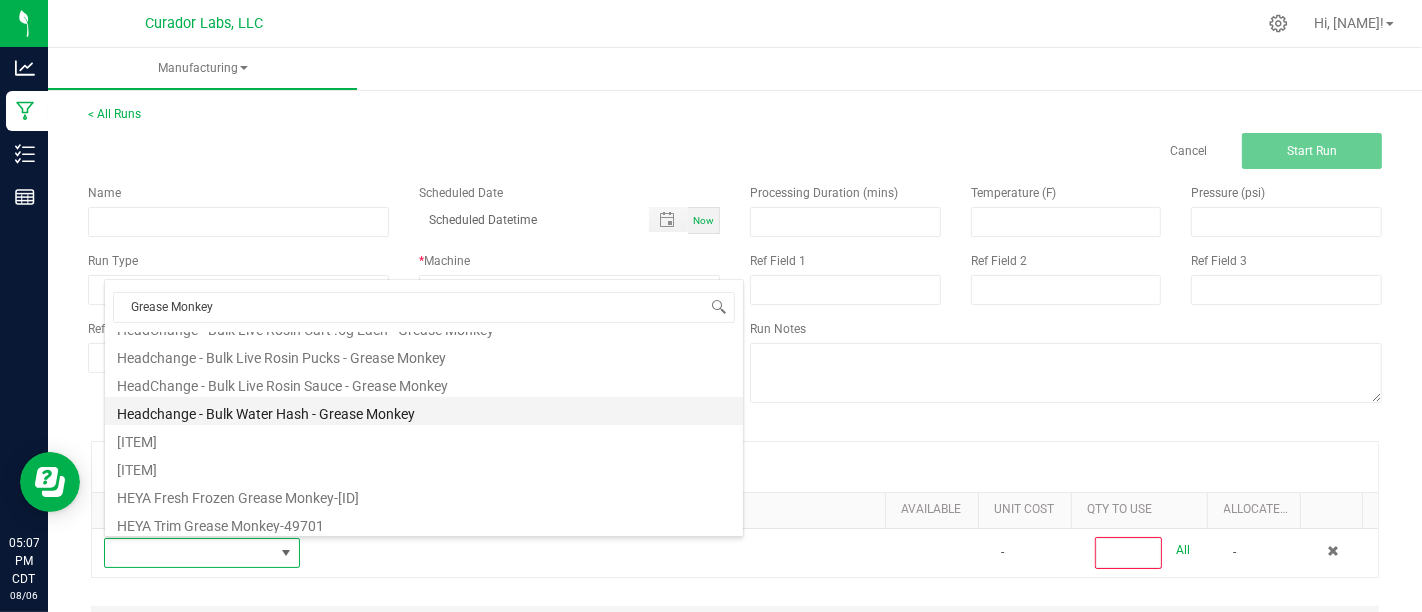 click on "Headchange - Bulk Water Hash - Grease Monkey" at bounding box center [424, 411] 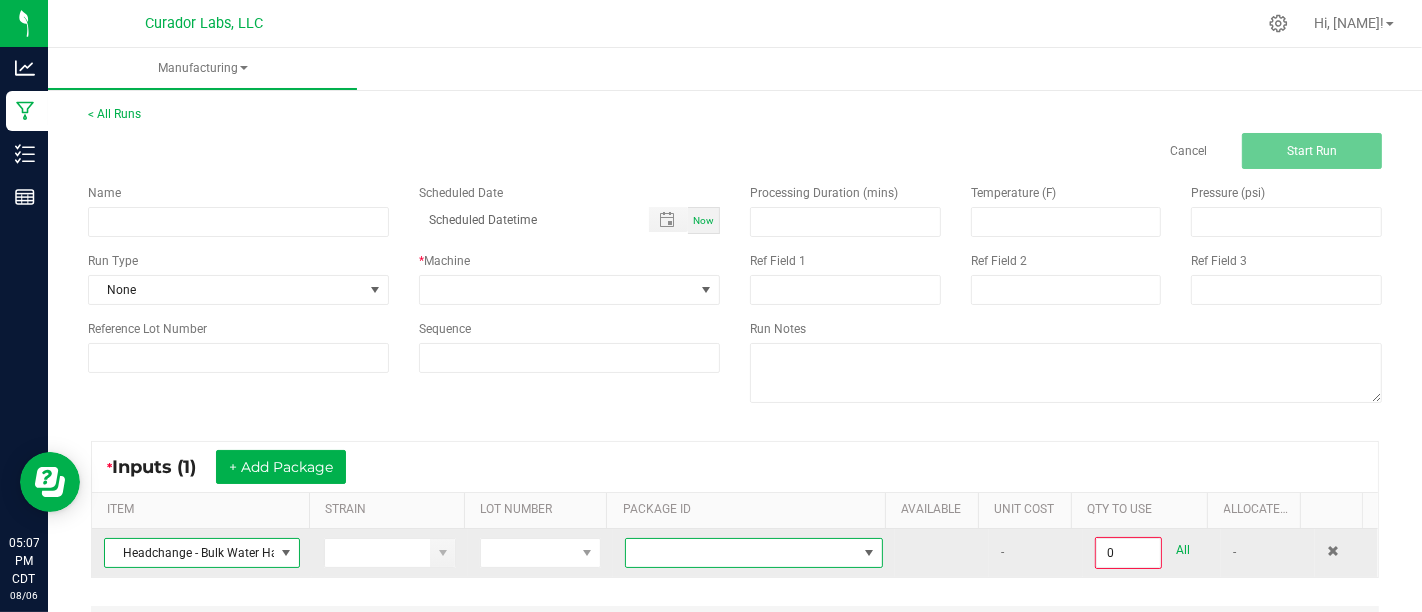 click at bounding box center [741, 553] 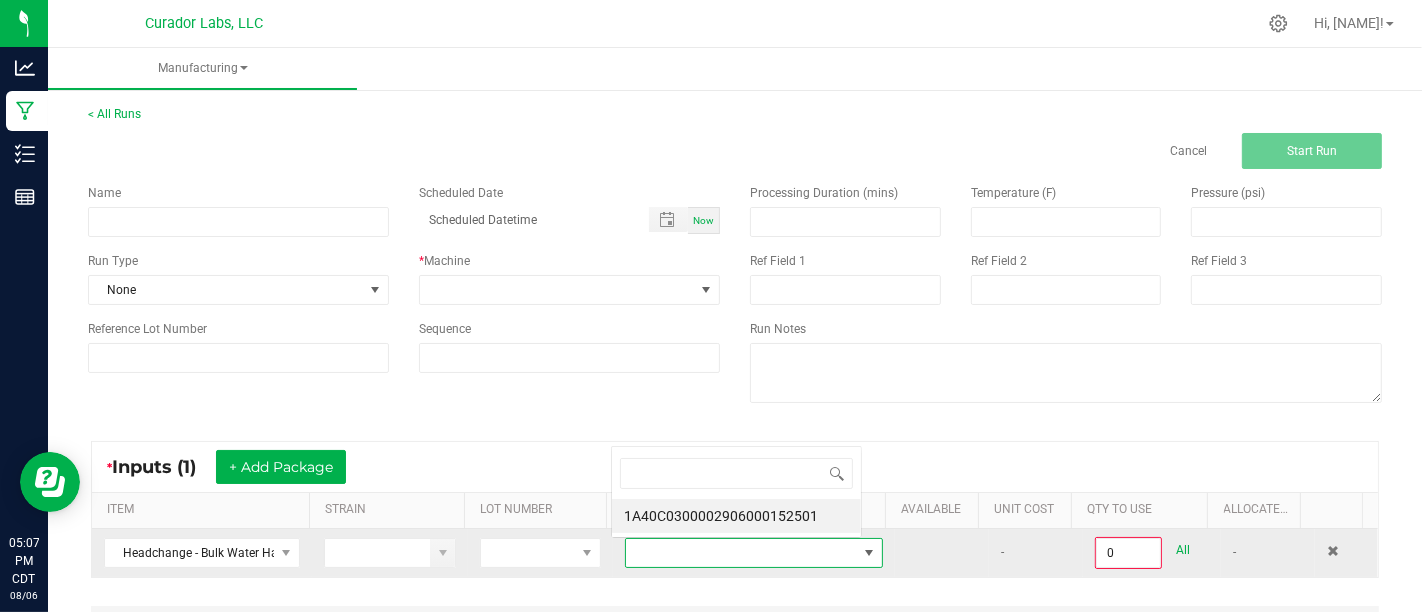 scroll, scrollTop: 0, scrollLeft: 0, axis: both 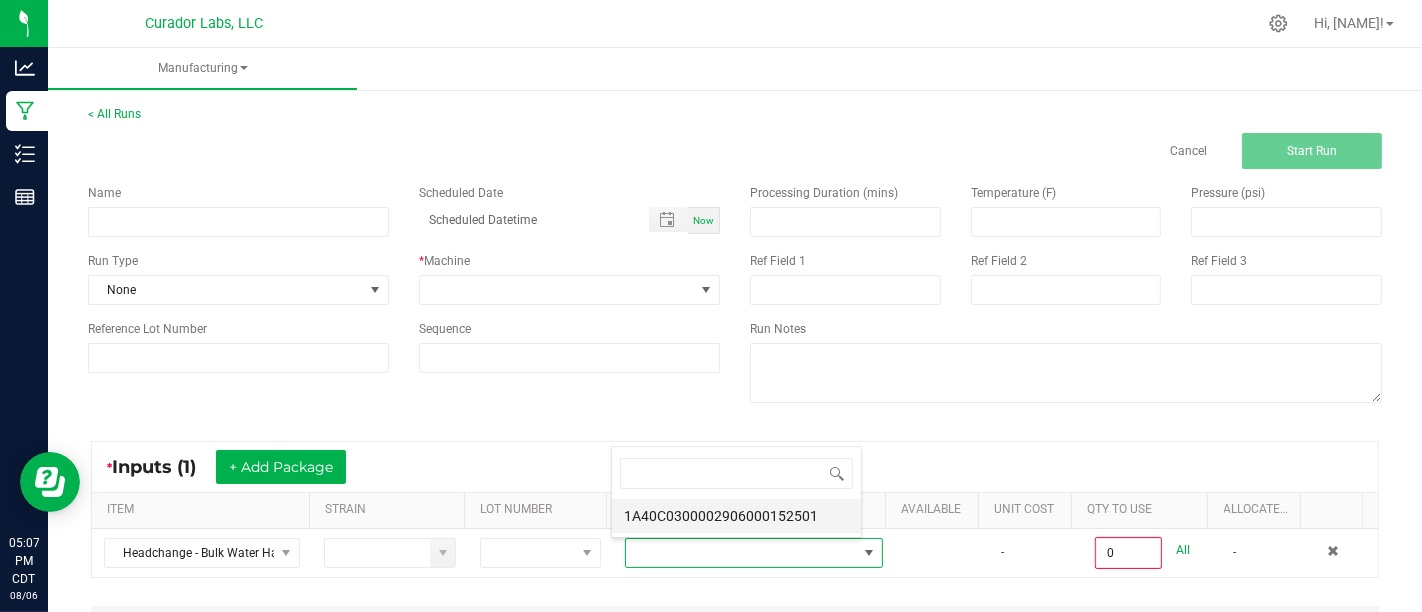 click on "1A40C0300002906000152501" at bounding box center [736, 516] 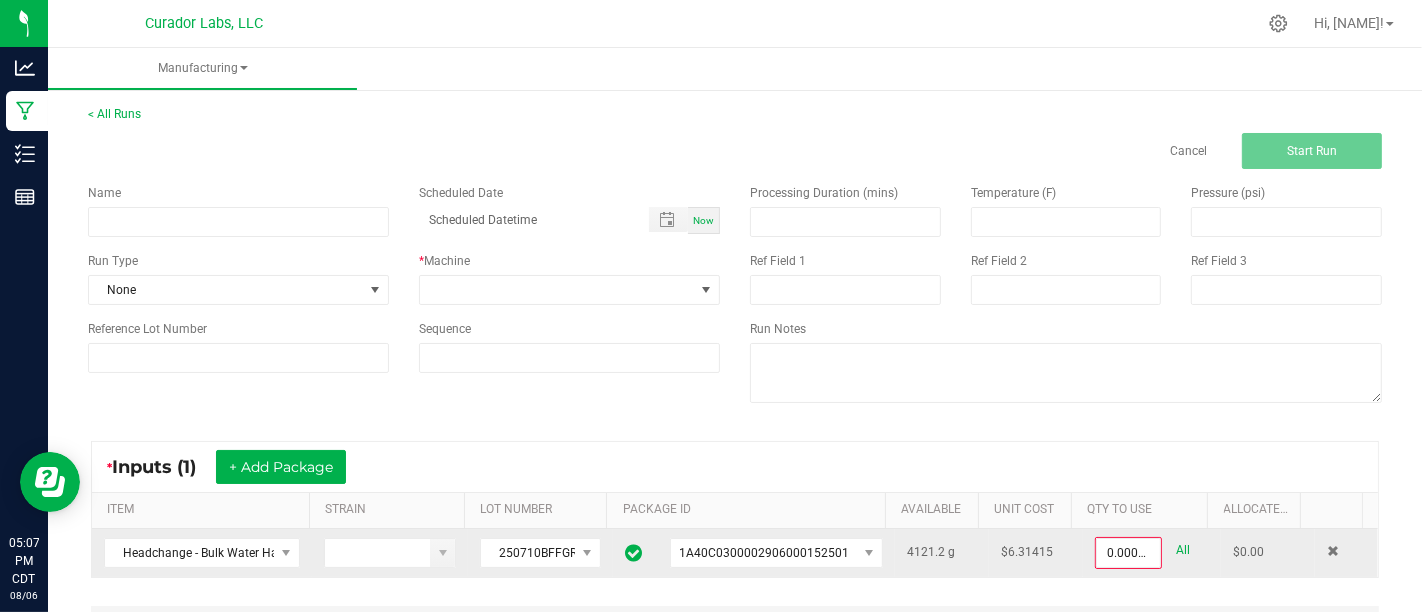 click on "All" at bounding box center [1183, 550] 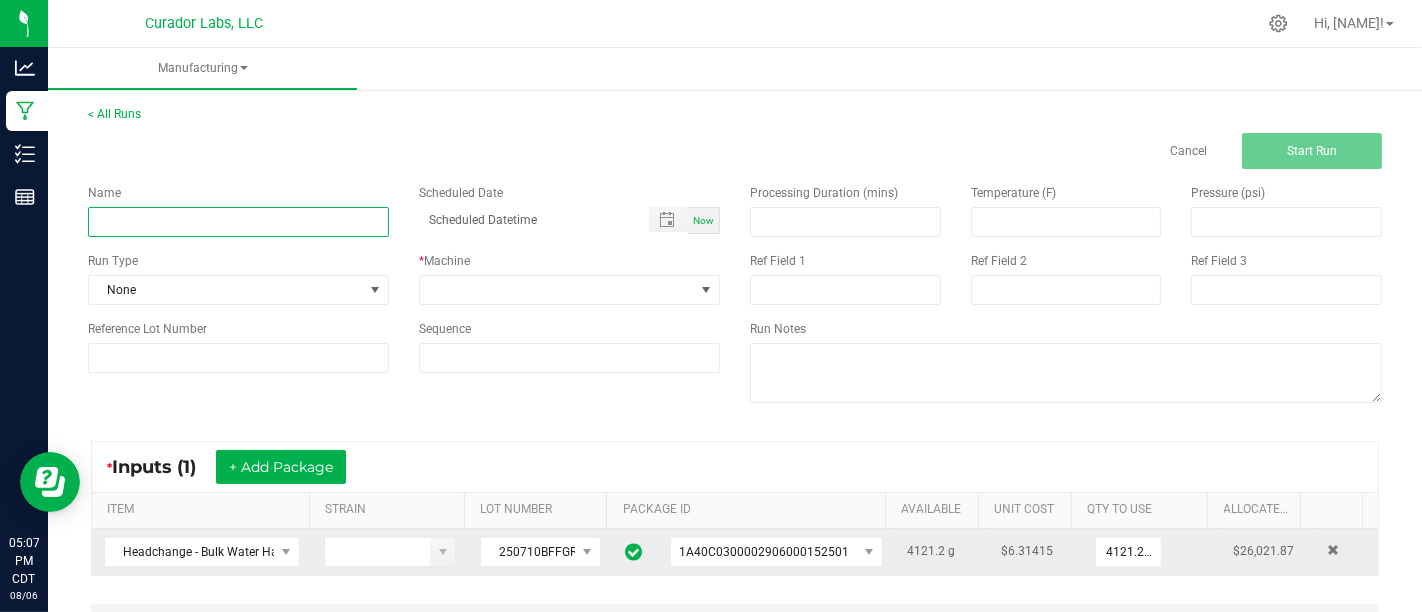 click at bounding box center [238, 222] 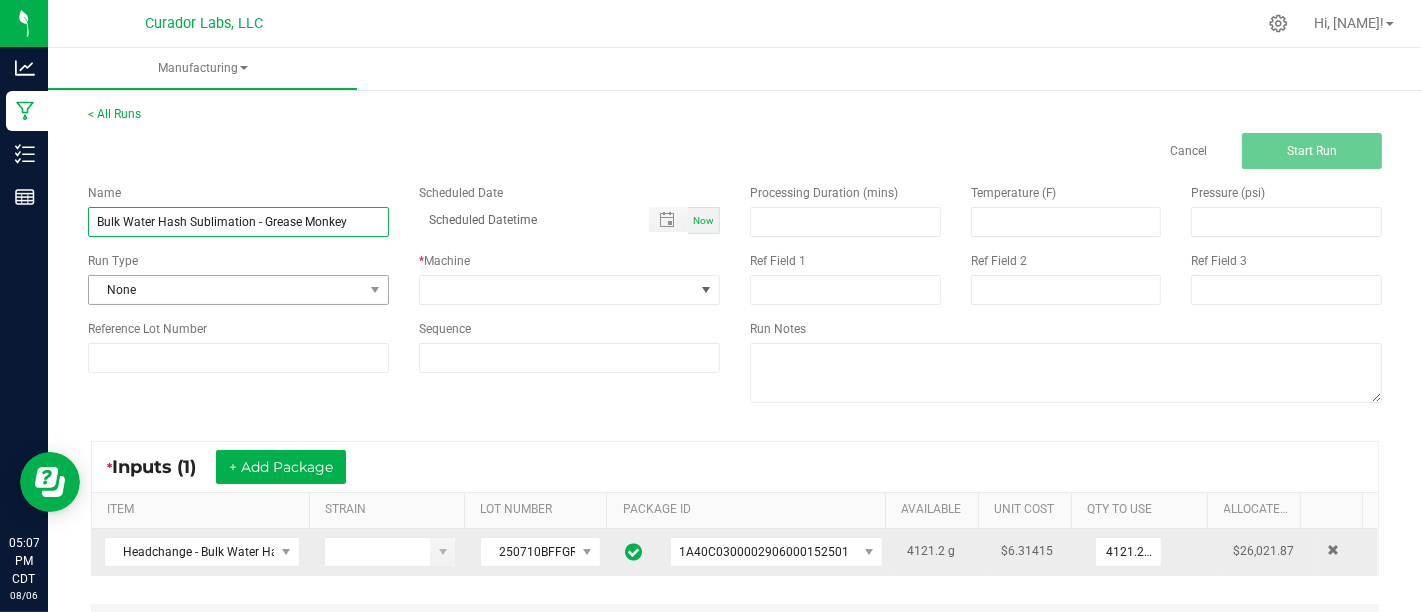 type on "Bulk Water Hash Sublimation - Grease Monkey" 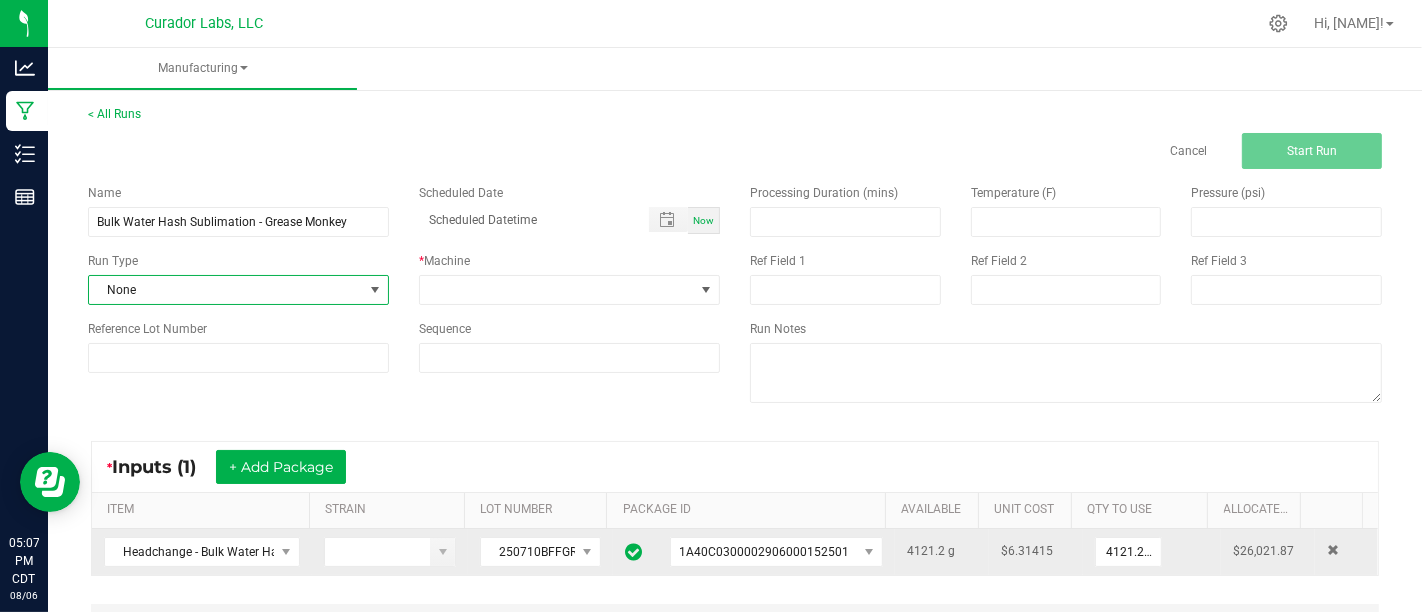 click on "None" at bounding box center [226, 290] 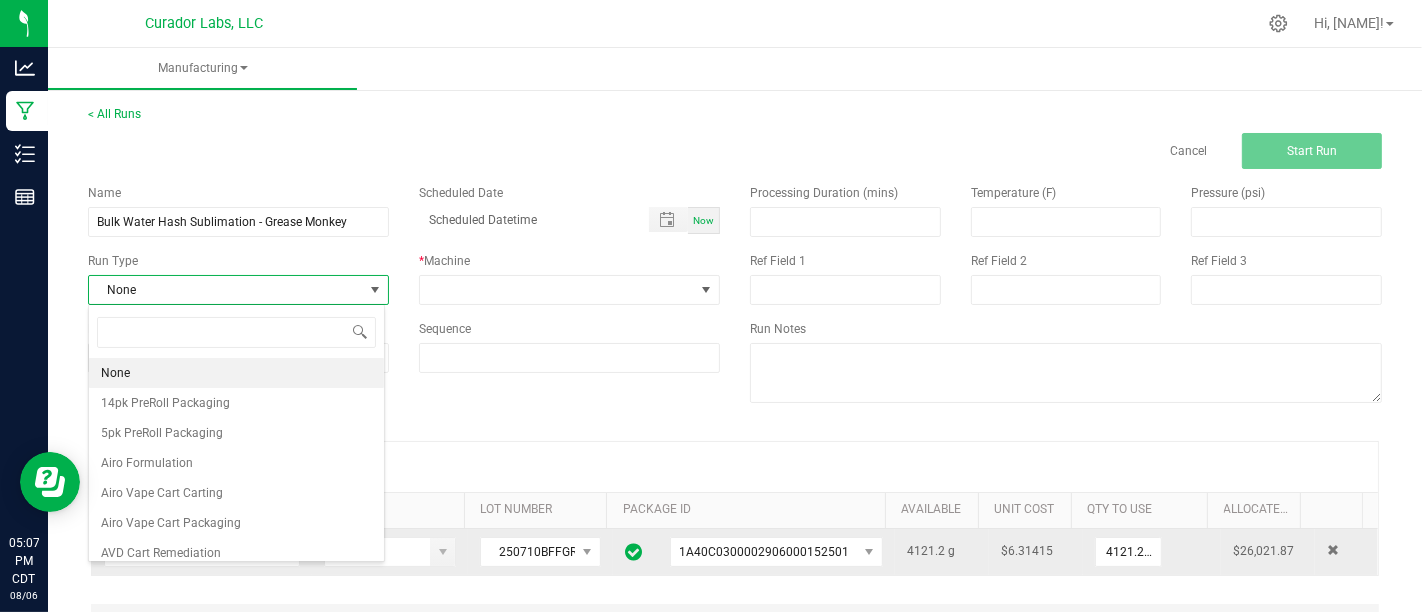 scroll, scrollTop: 99970, scrollLeft: 99702, axis: both 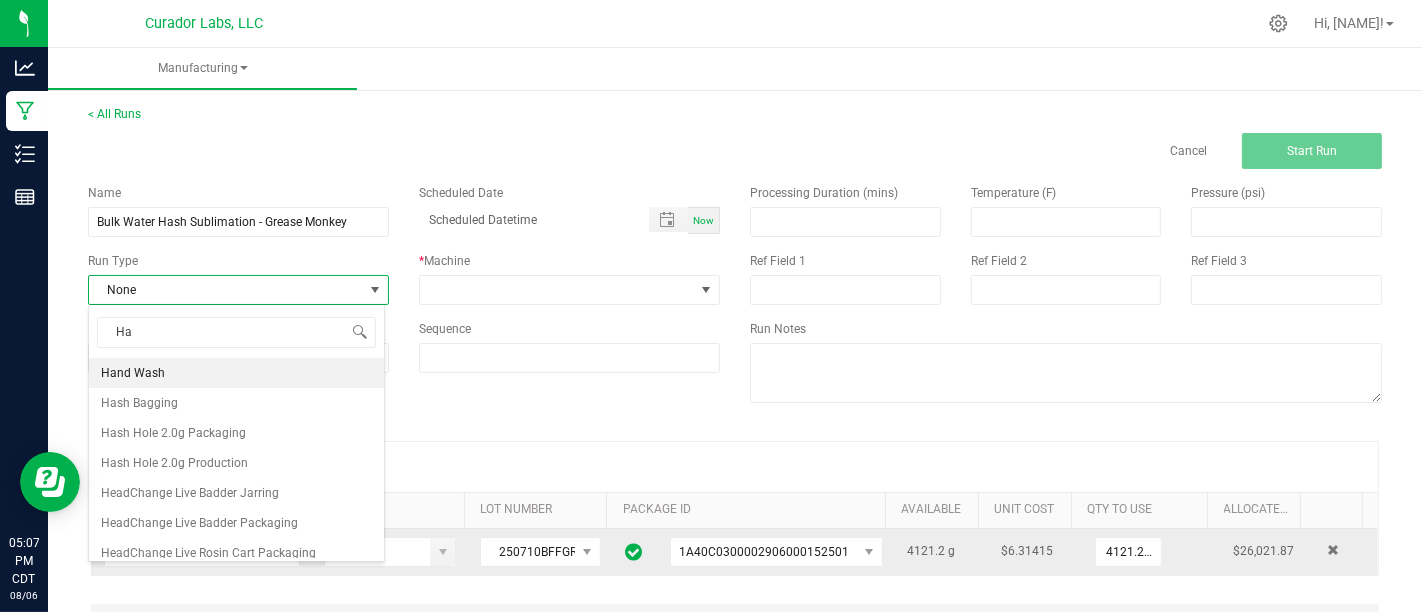type on "H" 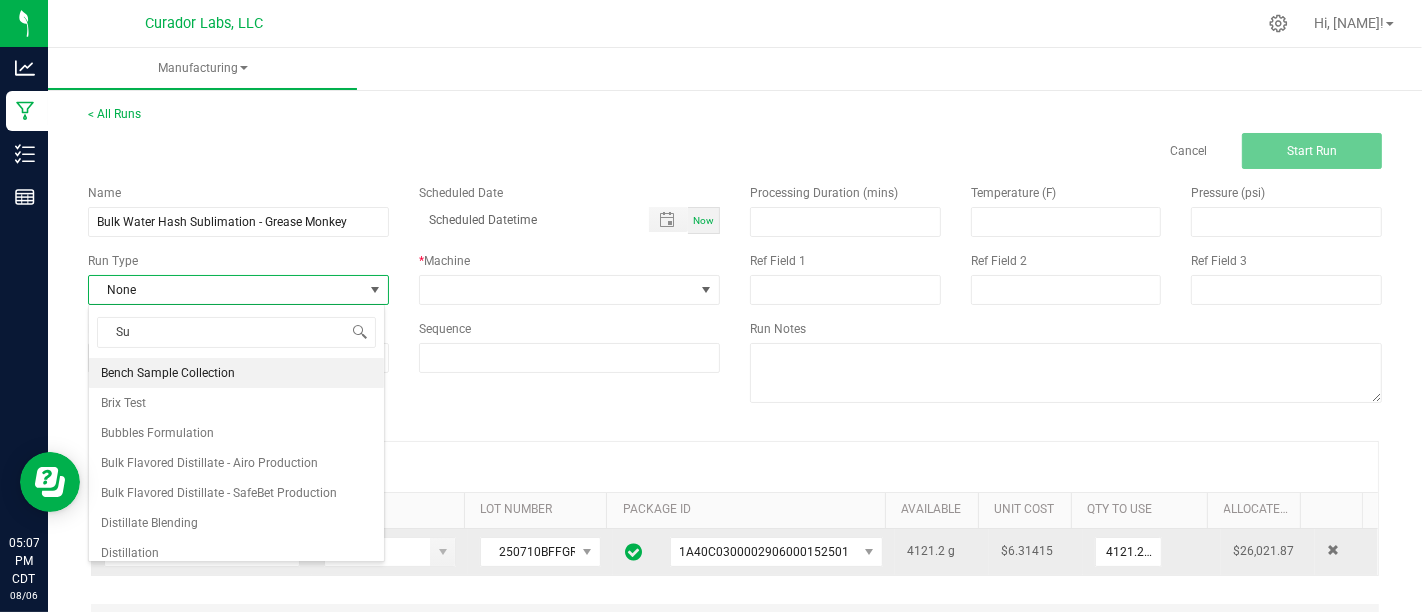 type on "Sub" 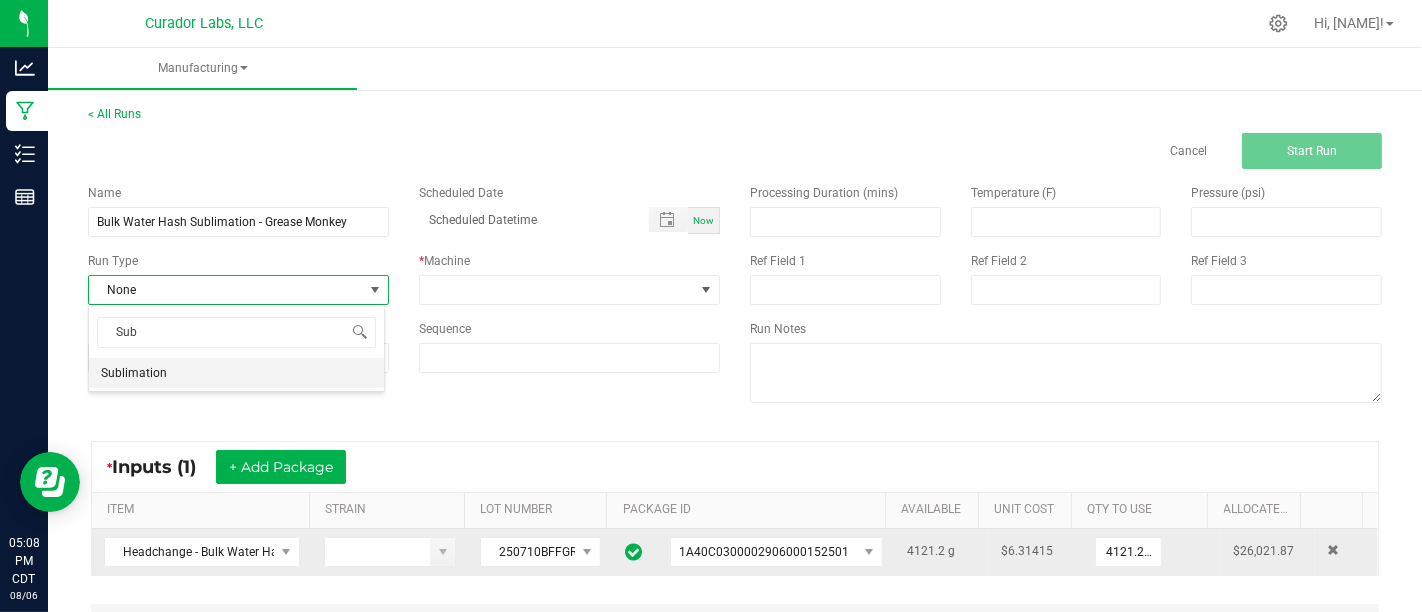 click on "Sublimation" at bounding box center [236, 373] 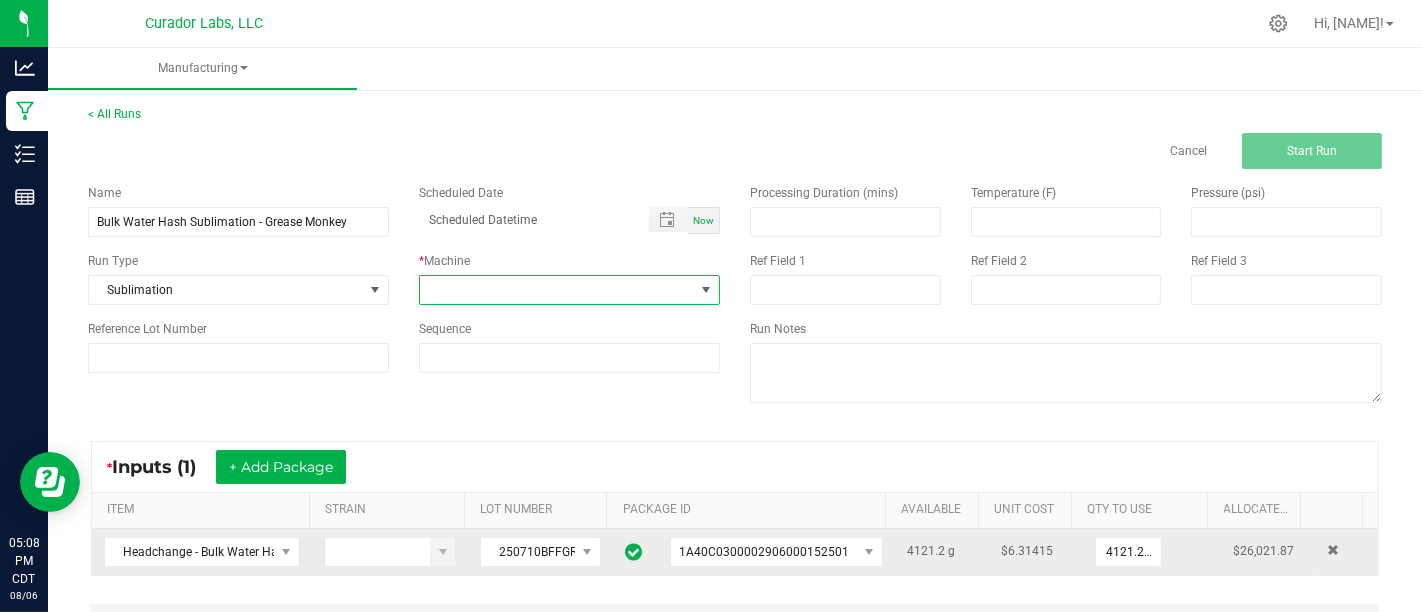 click at bounding box center [557, 290] 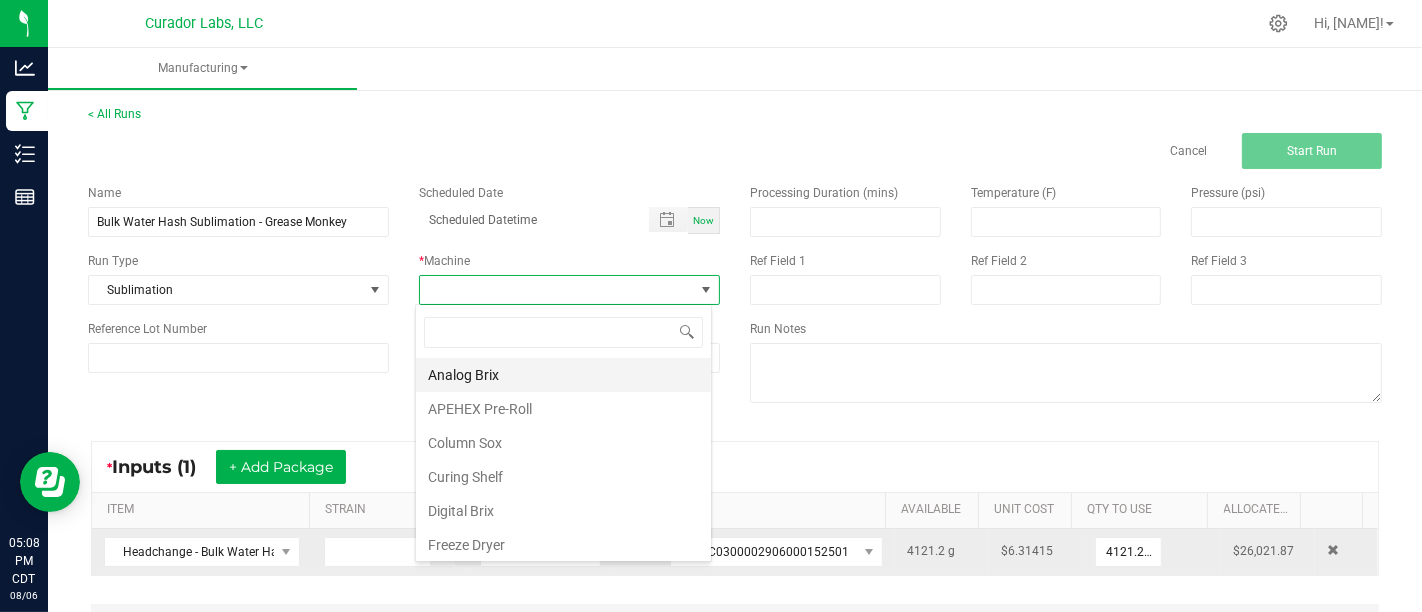 scroll, scrollTop: 99970, scrollLeft: 99702, axis: both 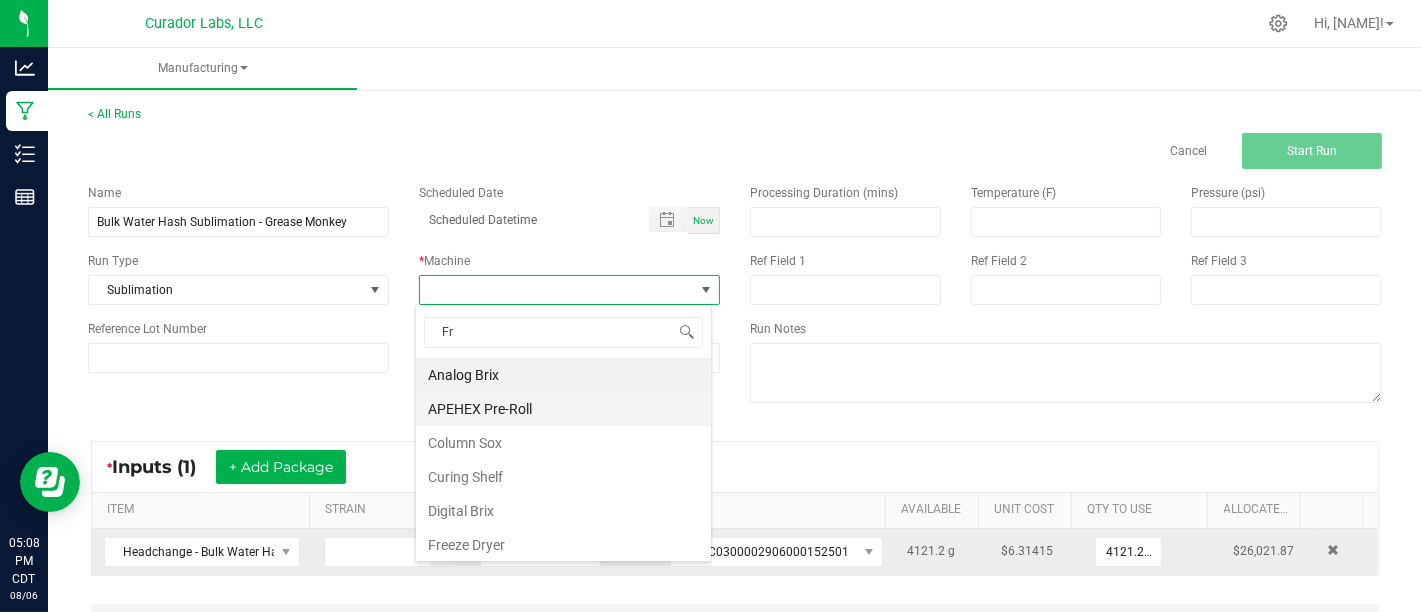 type on "Fre" 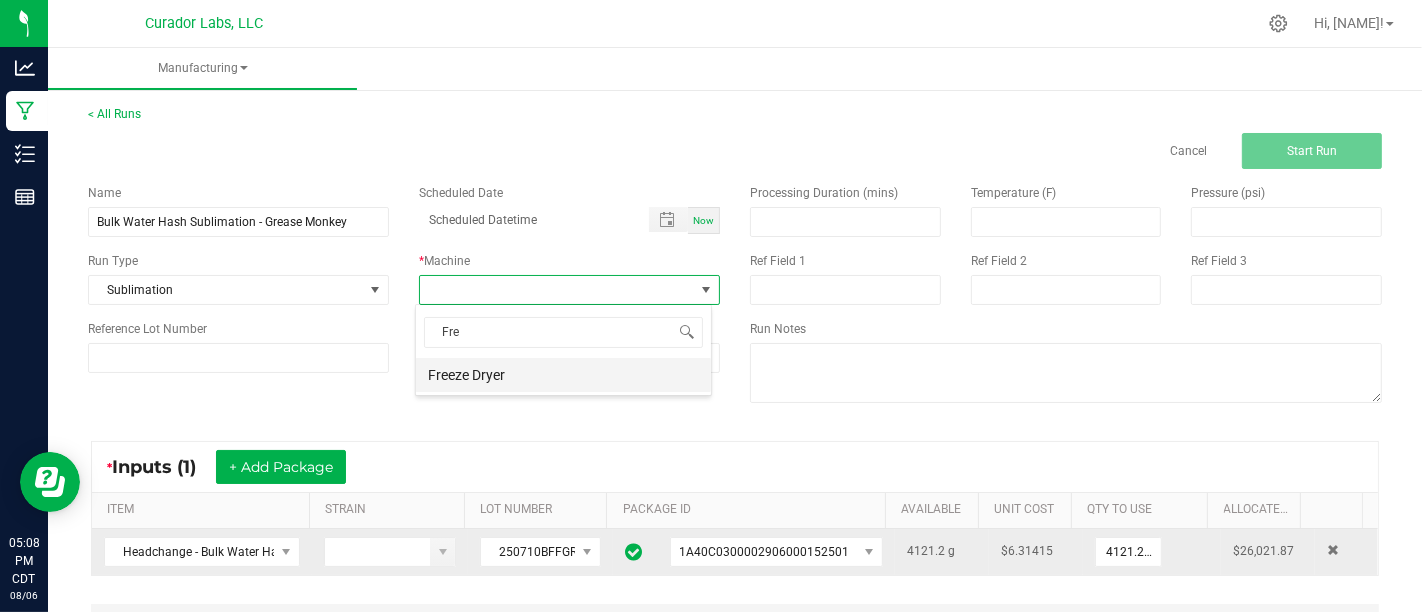 click on "Freeze Dryer" at bounding box center [563, 375] 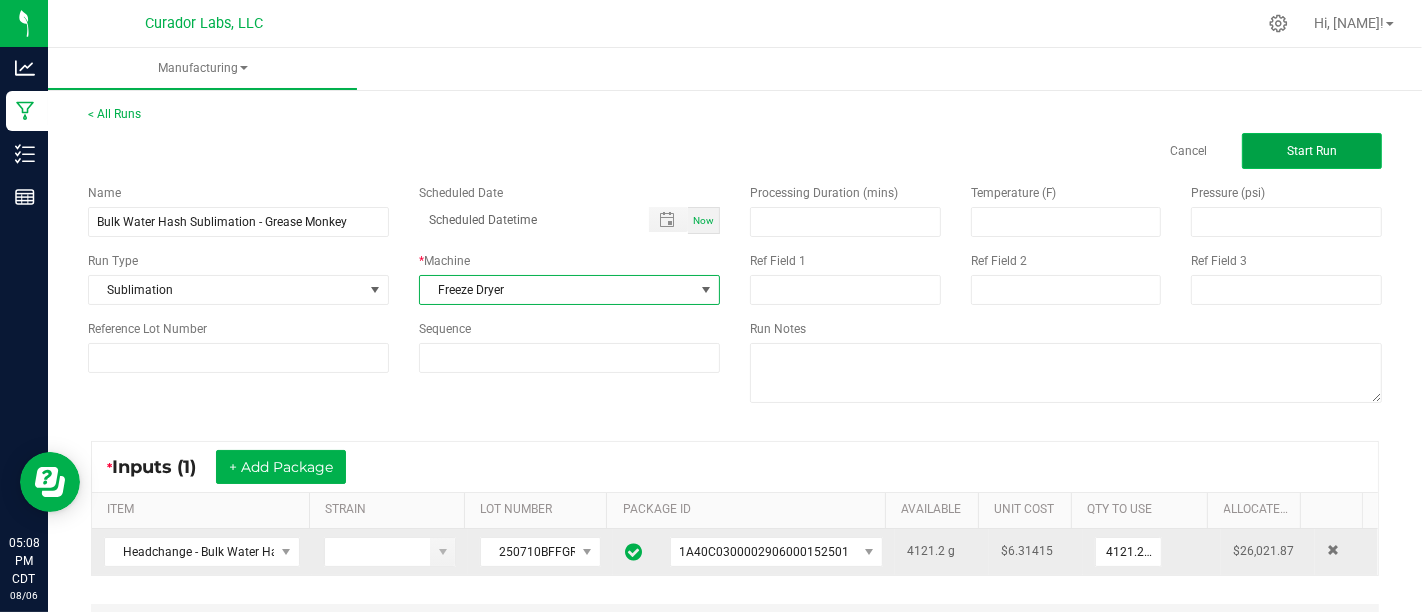 click on "Start Run" 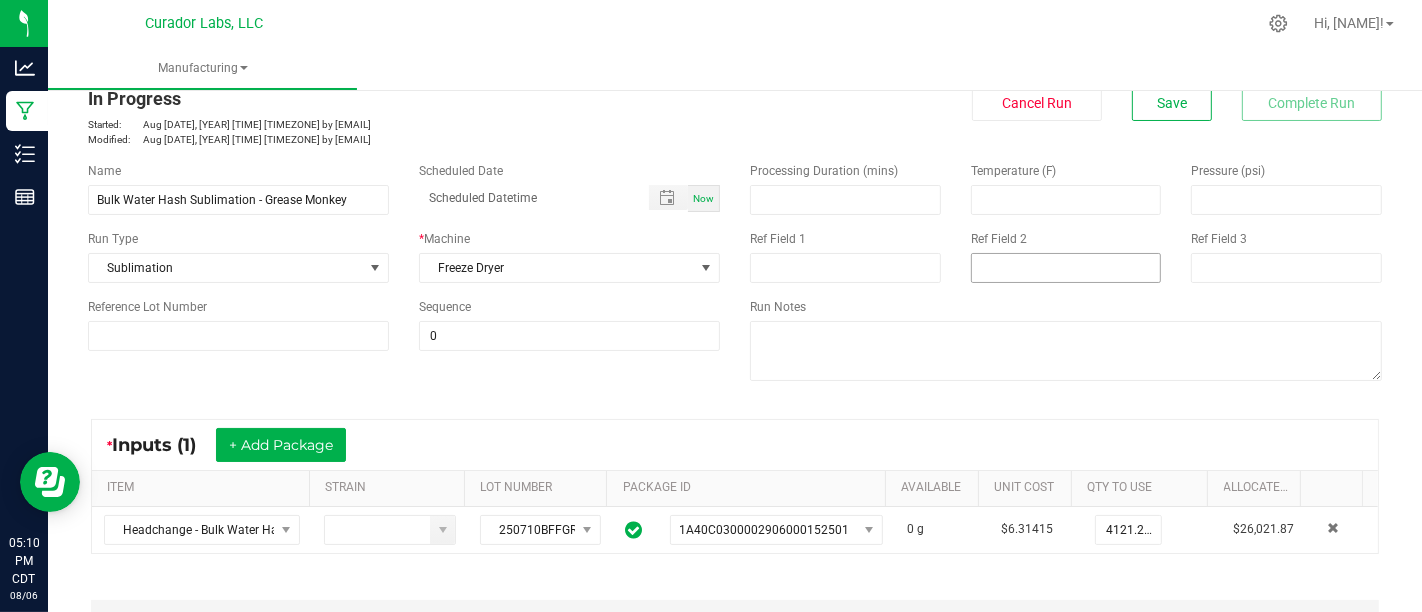 scroll, scrollTop: 0, scrollLeft: 0, axis: both 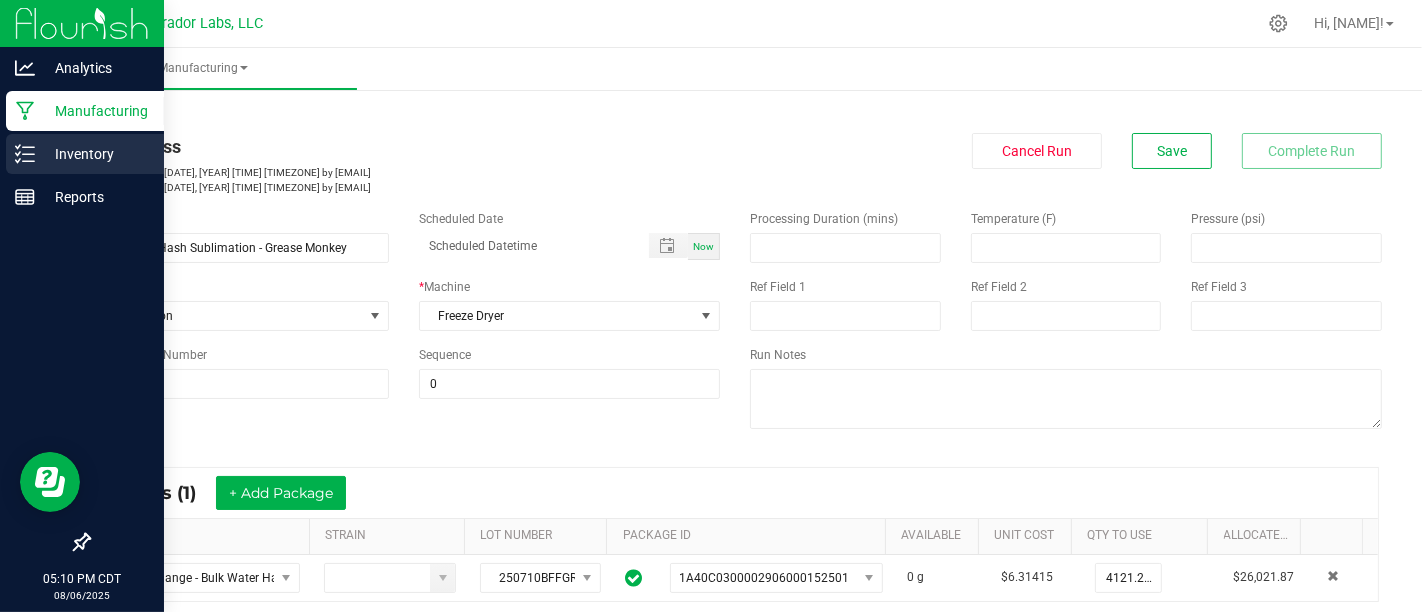 click on "Inventory" at bounding box center (95, 154) 